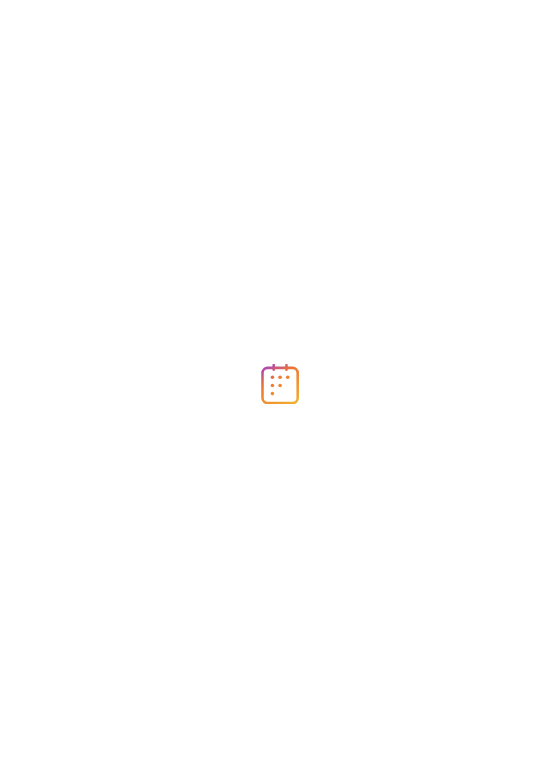 scroll, scrollTop: 0, scrollLeft: 0, axis: both 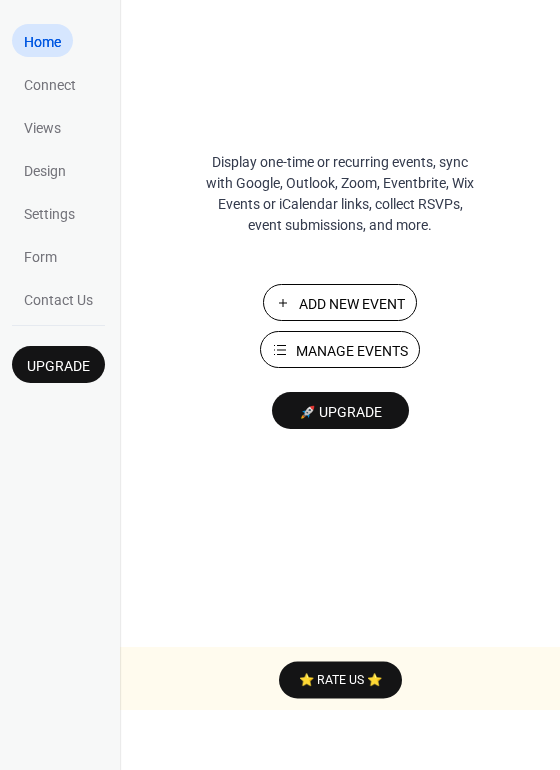 click on "Add New Event" at bounding box center [352, 304] 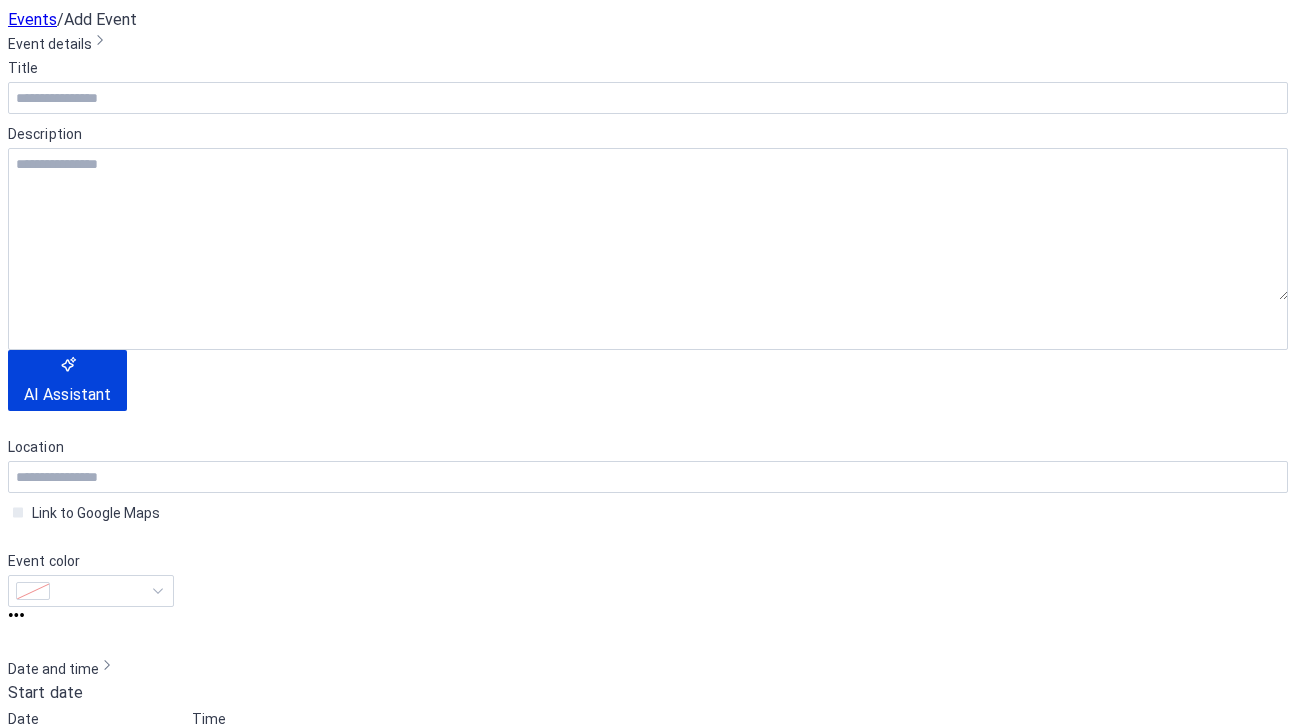 scroll, scrollTop: 0, scrollLeft: 0, axis: both 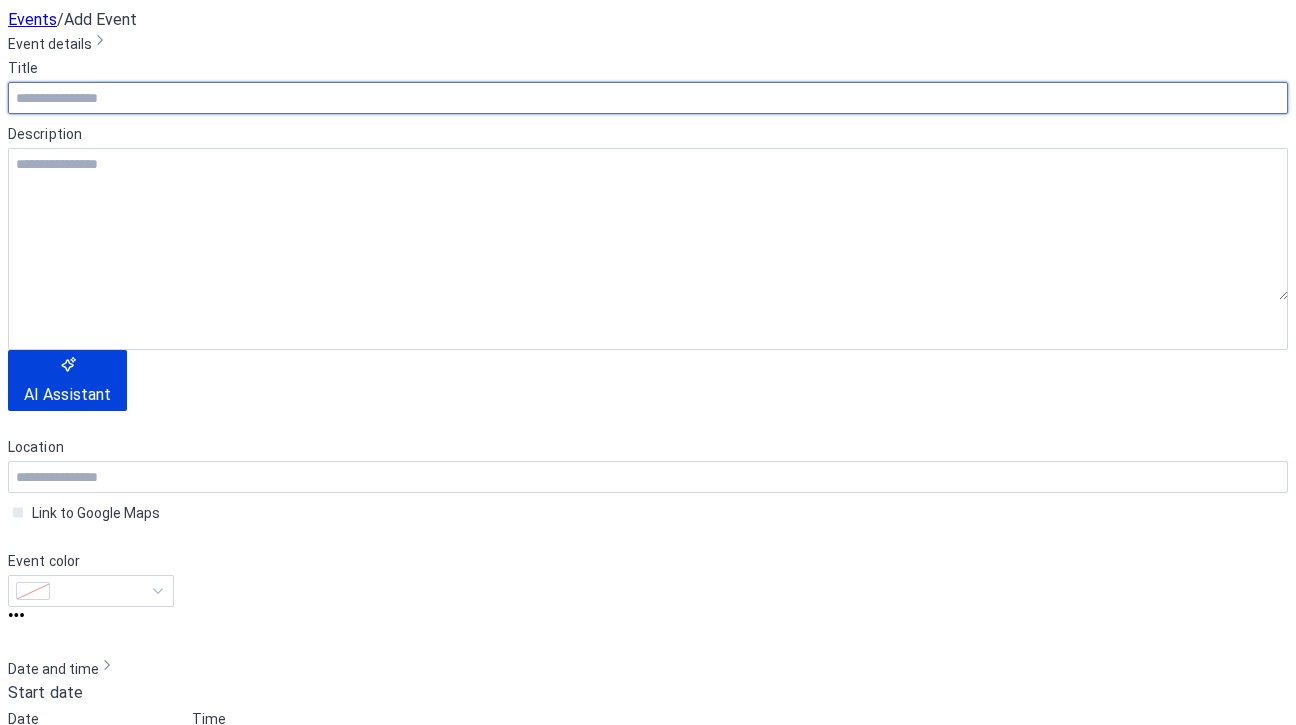 click at bounding box center (648, 98) 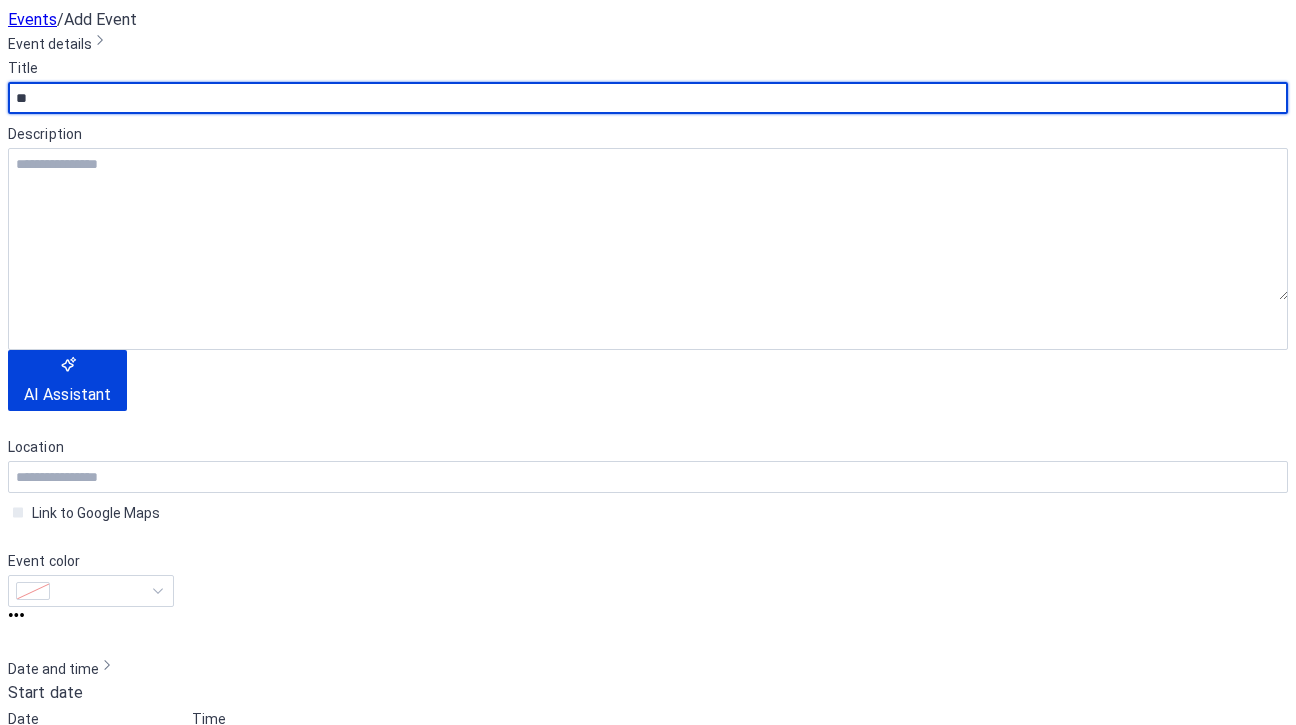 type on "*" 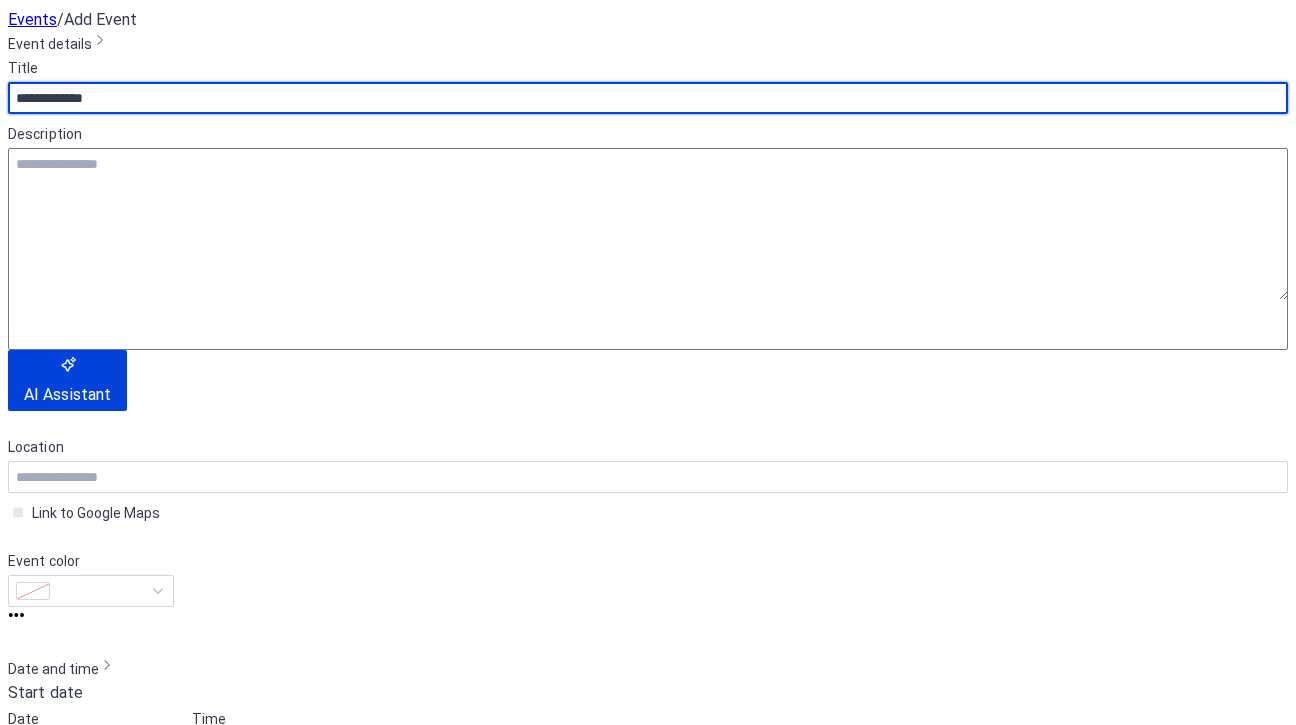 type on "**********" 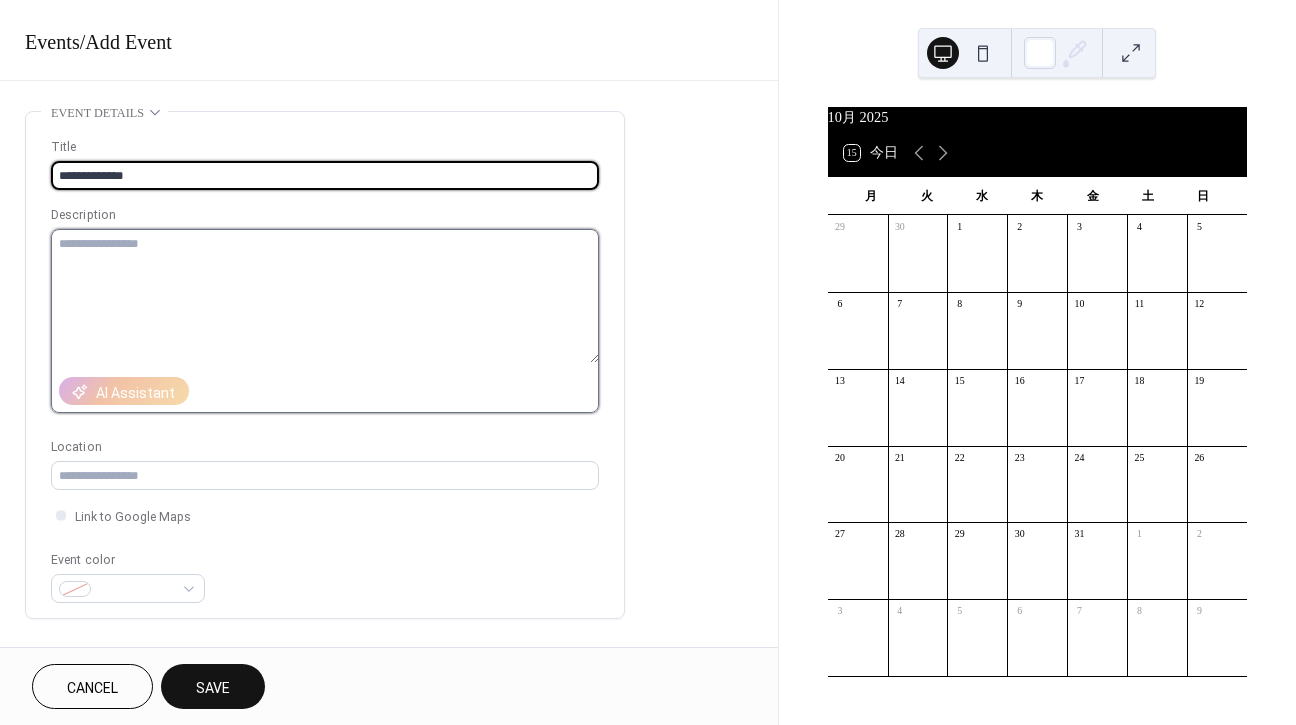 click at bounding box center [325, 296] 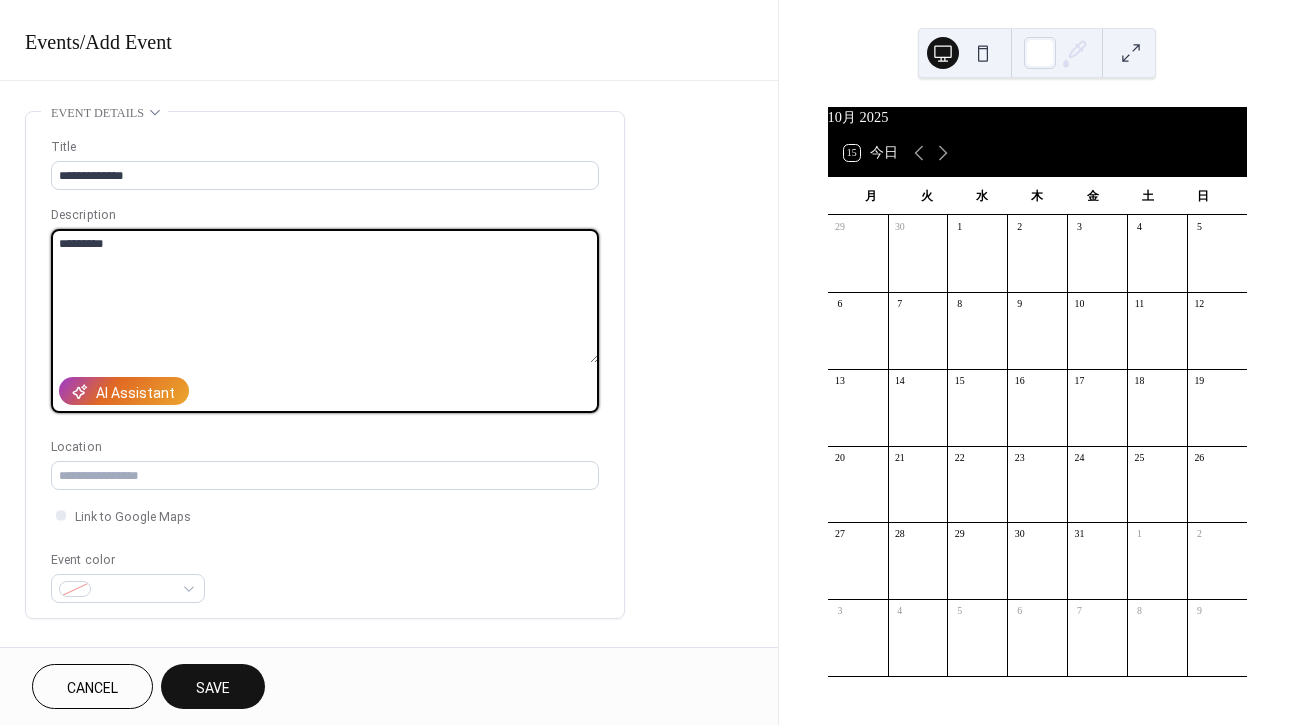 click on "********" at bounding box center (325, 296) 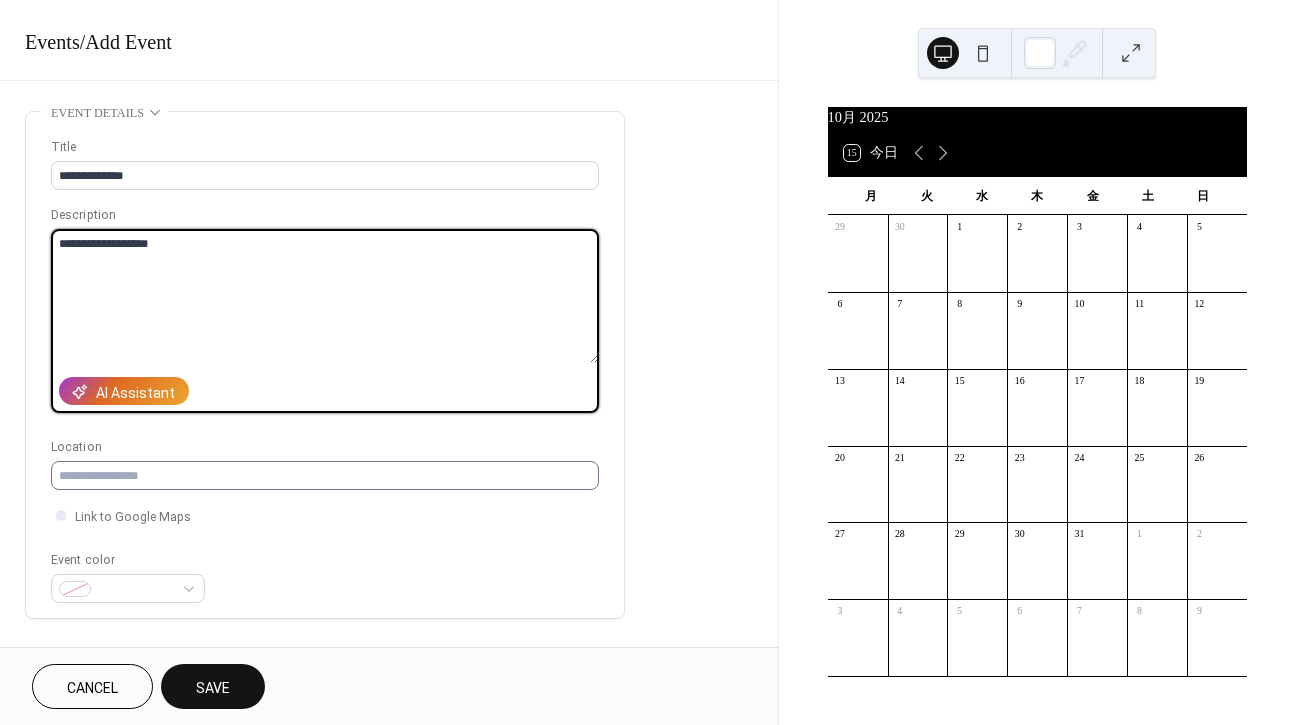 type on "**********" 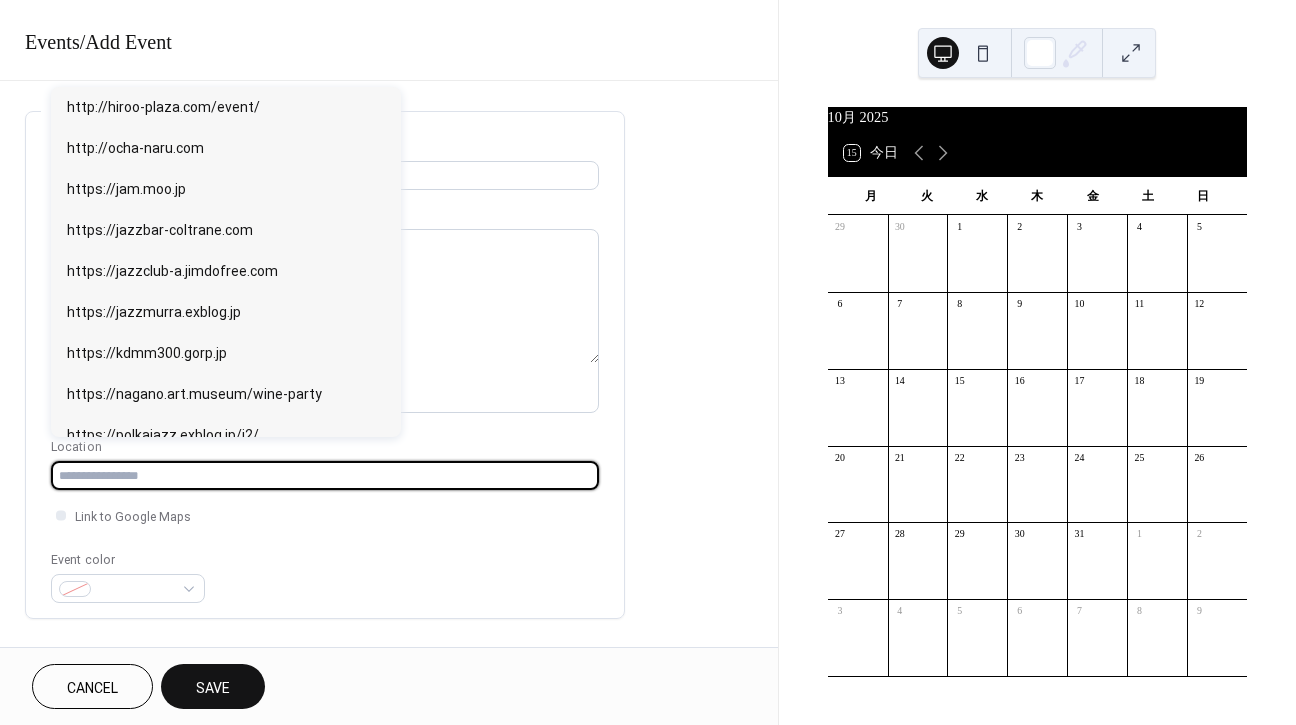 click at bounding box center (325, 475) 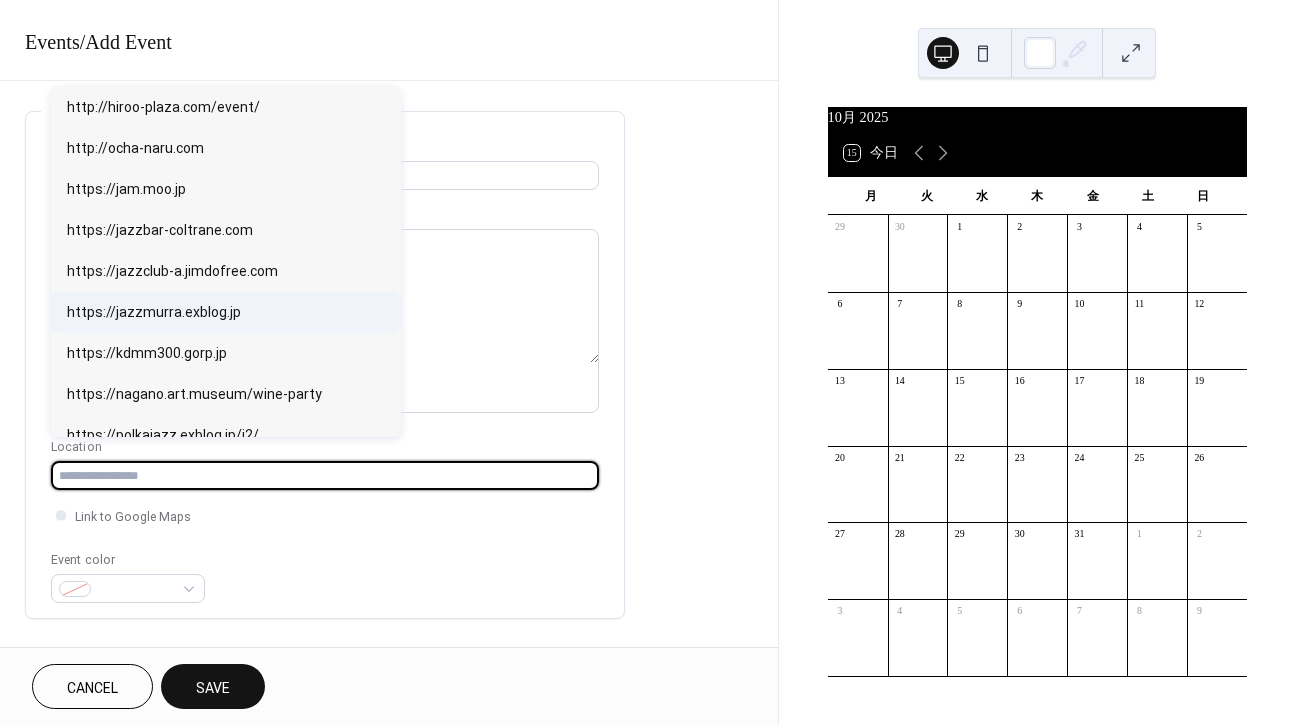scroll, scrollTop: 1, scrollLeft: 0, axis: vertical 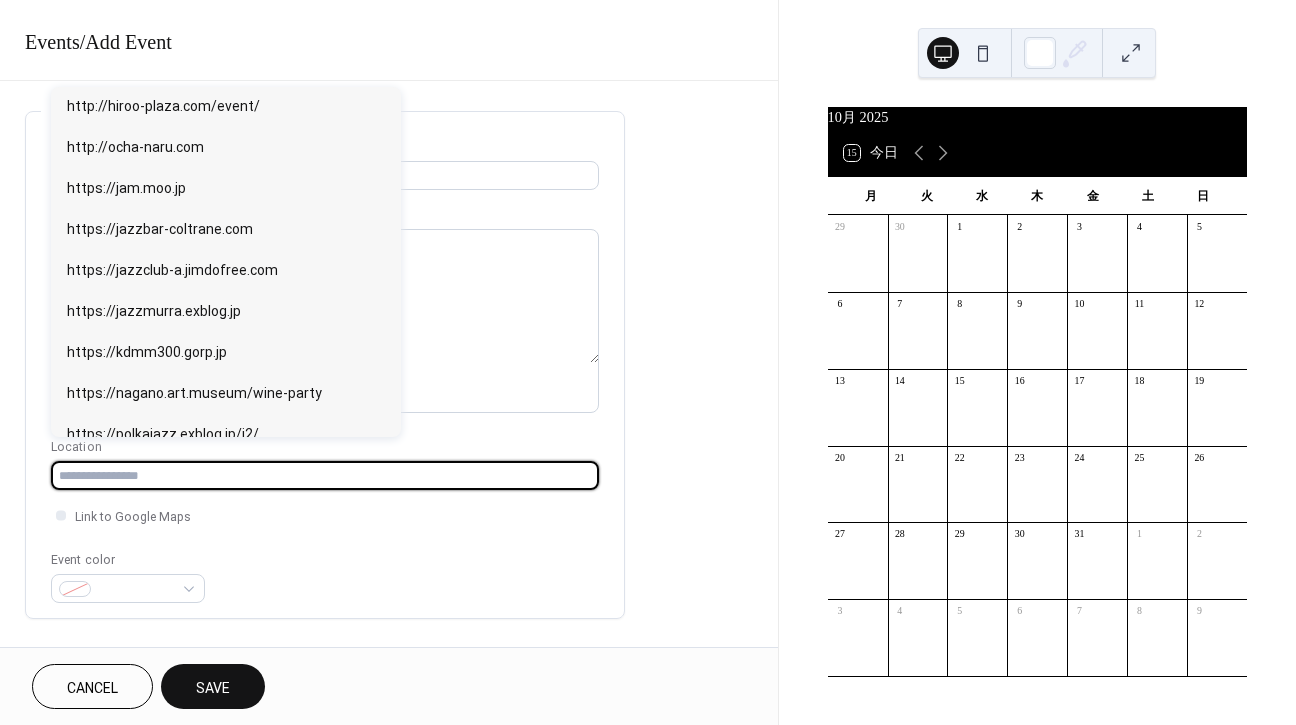 click at bounding box center [325, 475] 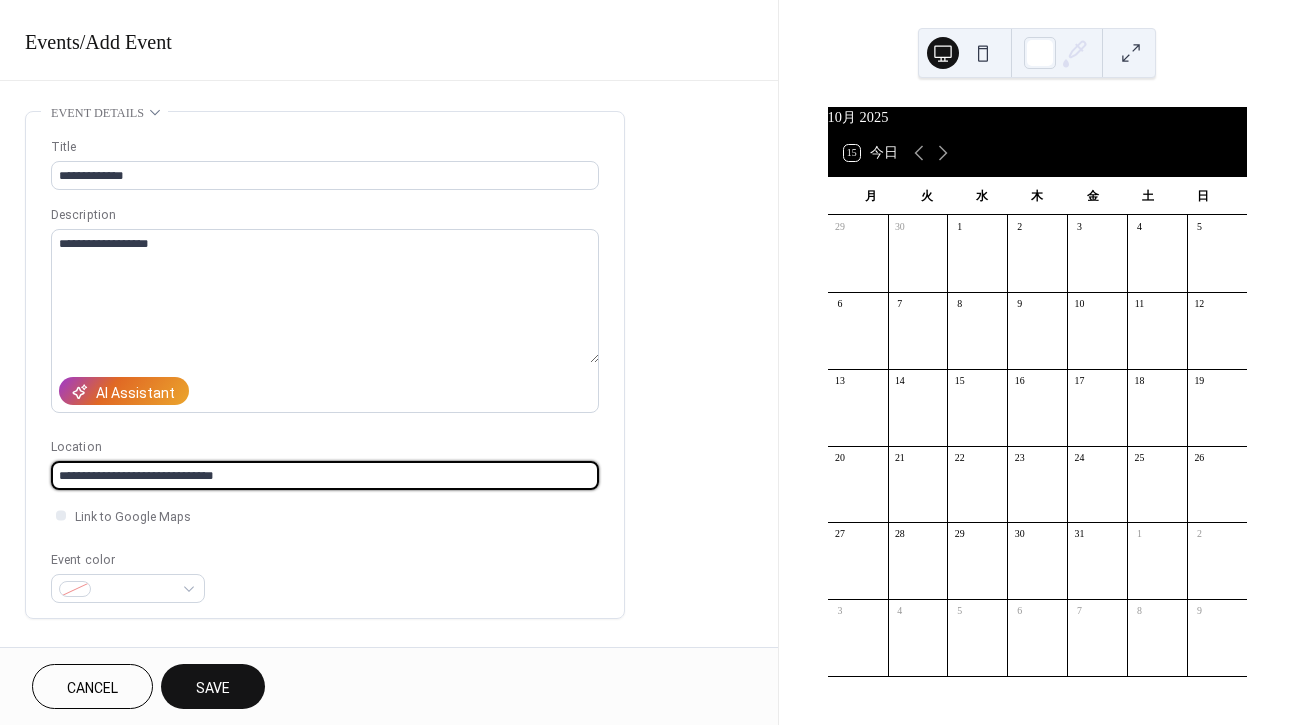 scroll, scrollTop: 0, scrollLeft: 0, axis: both 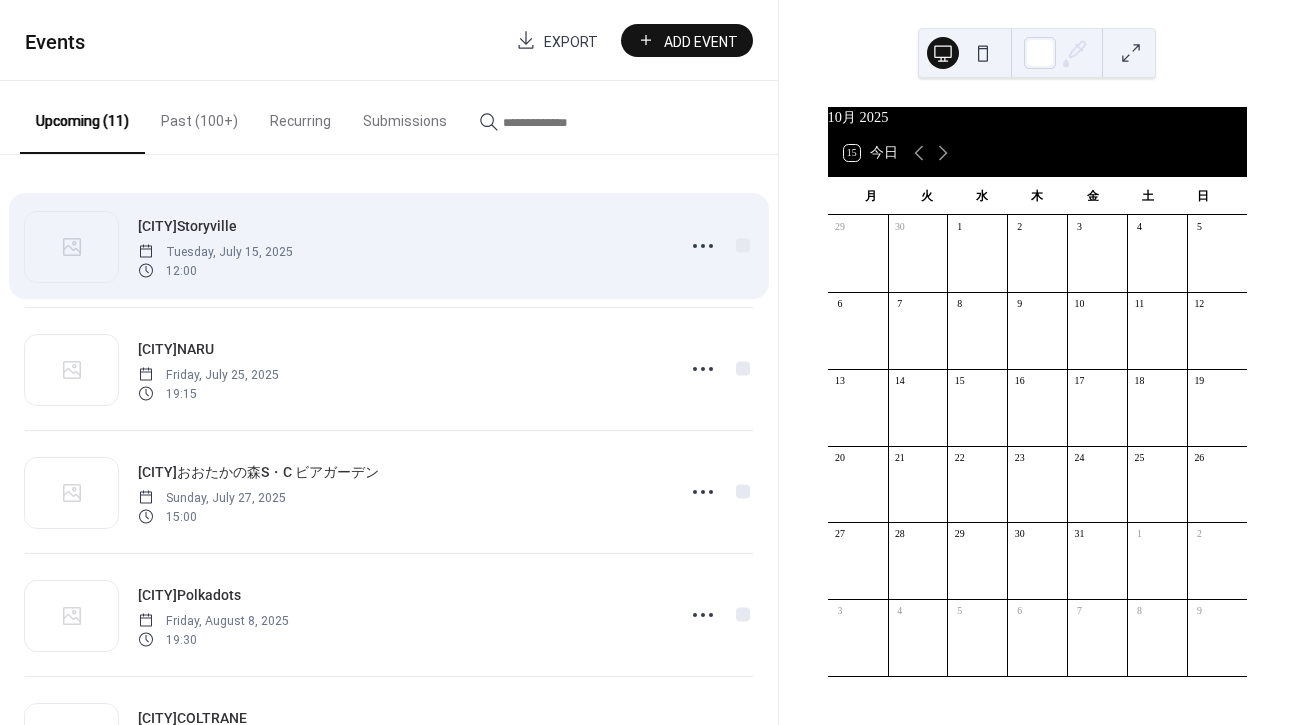 click on "[CITY][VENUE] [WEEKDAY], [MONTH] [DAY], [YEAR] [TIME]" at bounding box center [400, 246] 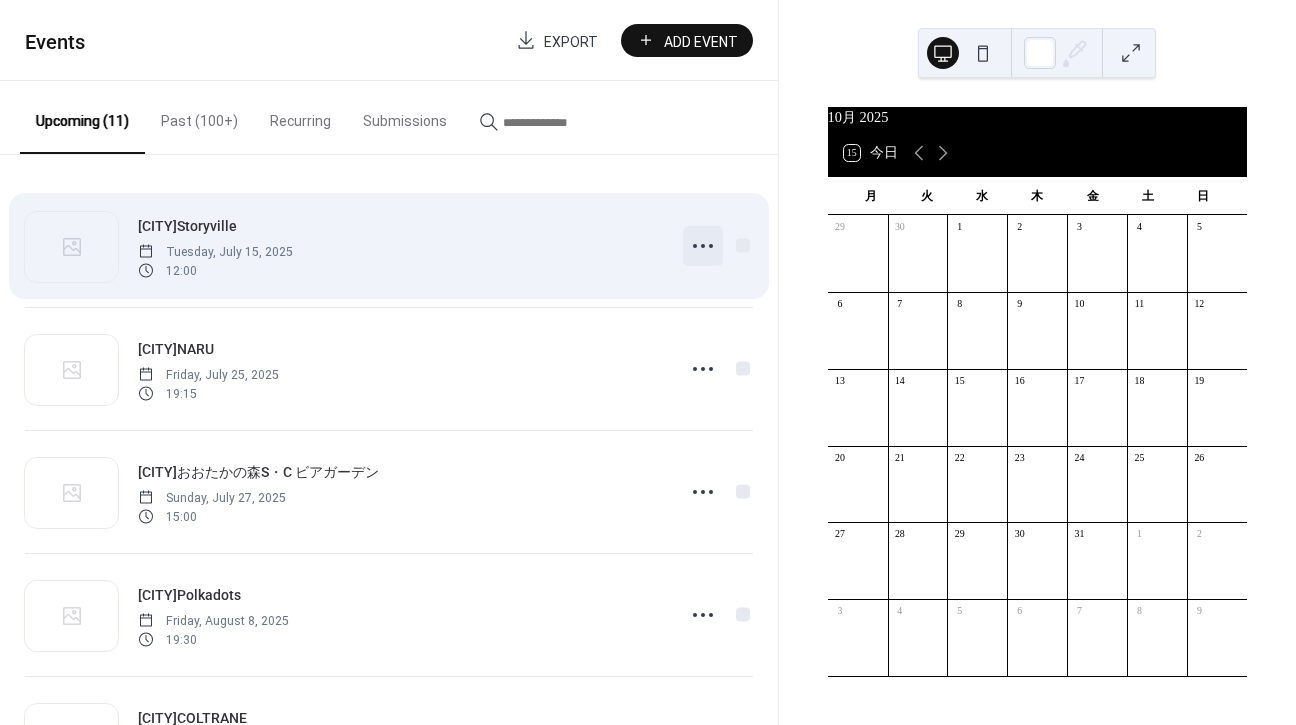 click 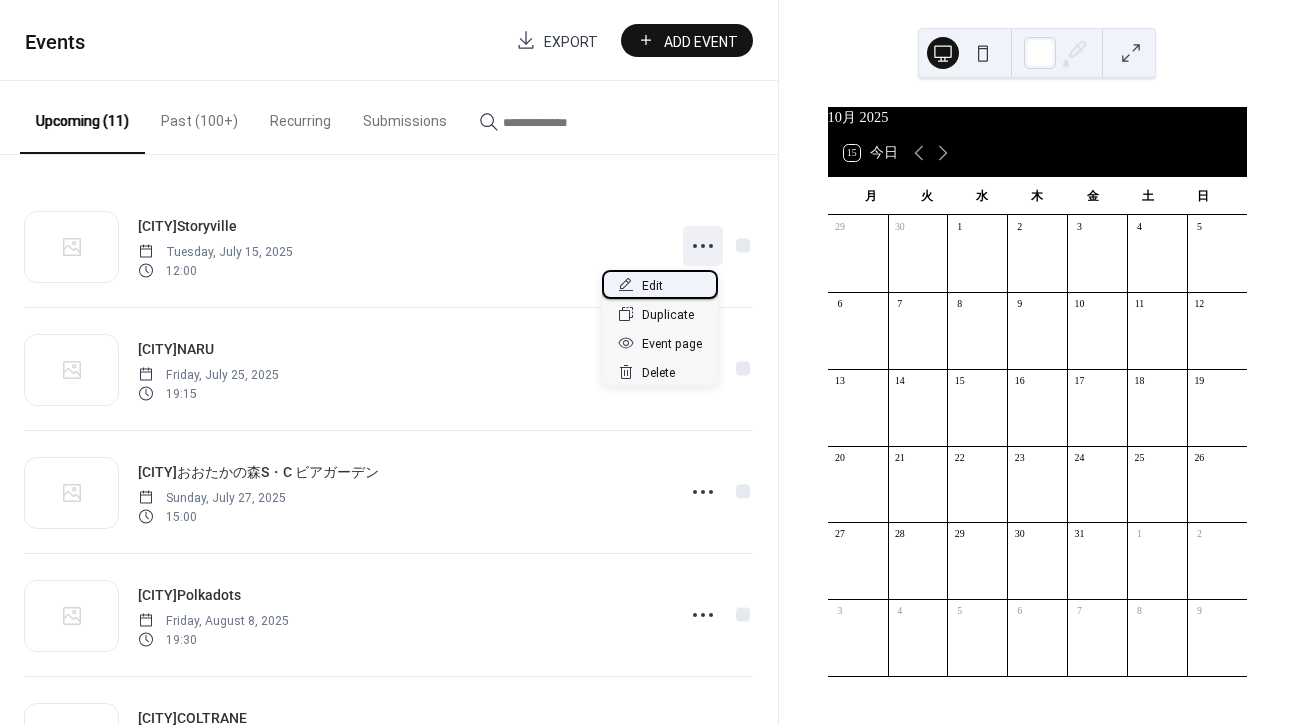 click on "Edit" at bounding box center [660, 284] 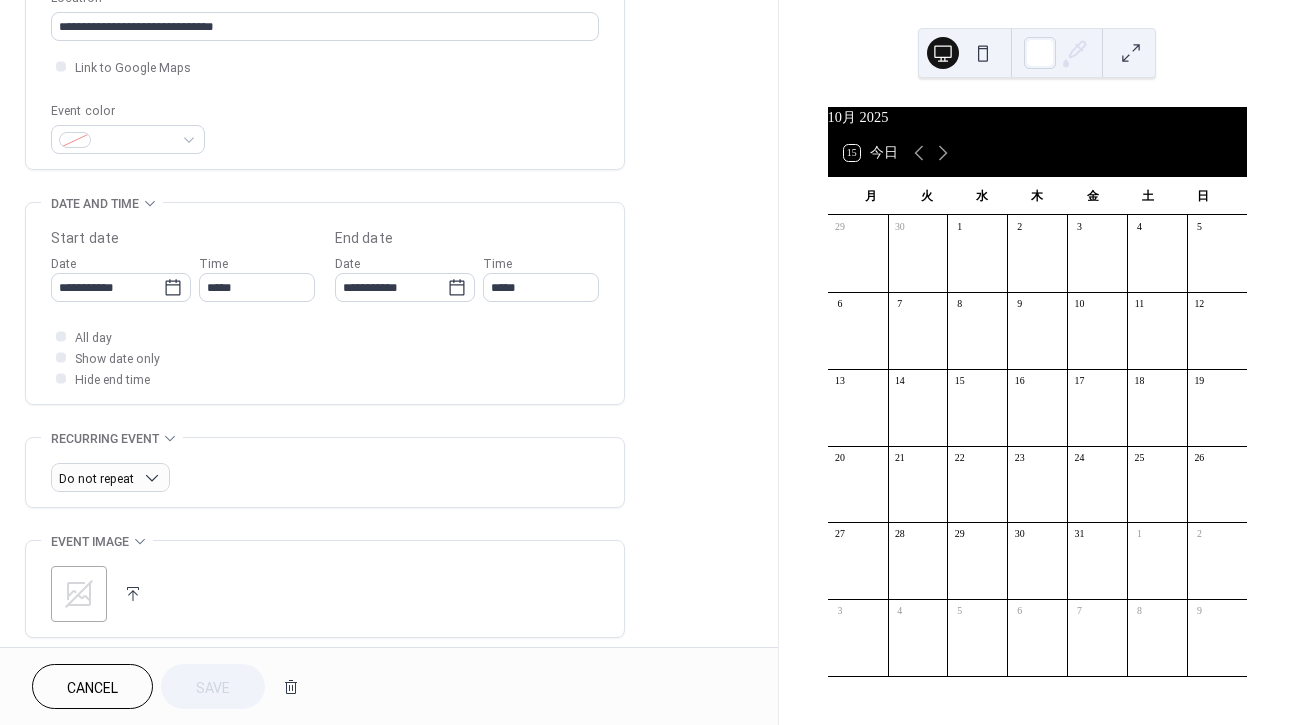 scroll, scrollTop: 528, scrollLeft: 0, axis: vertical 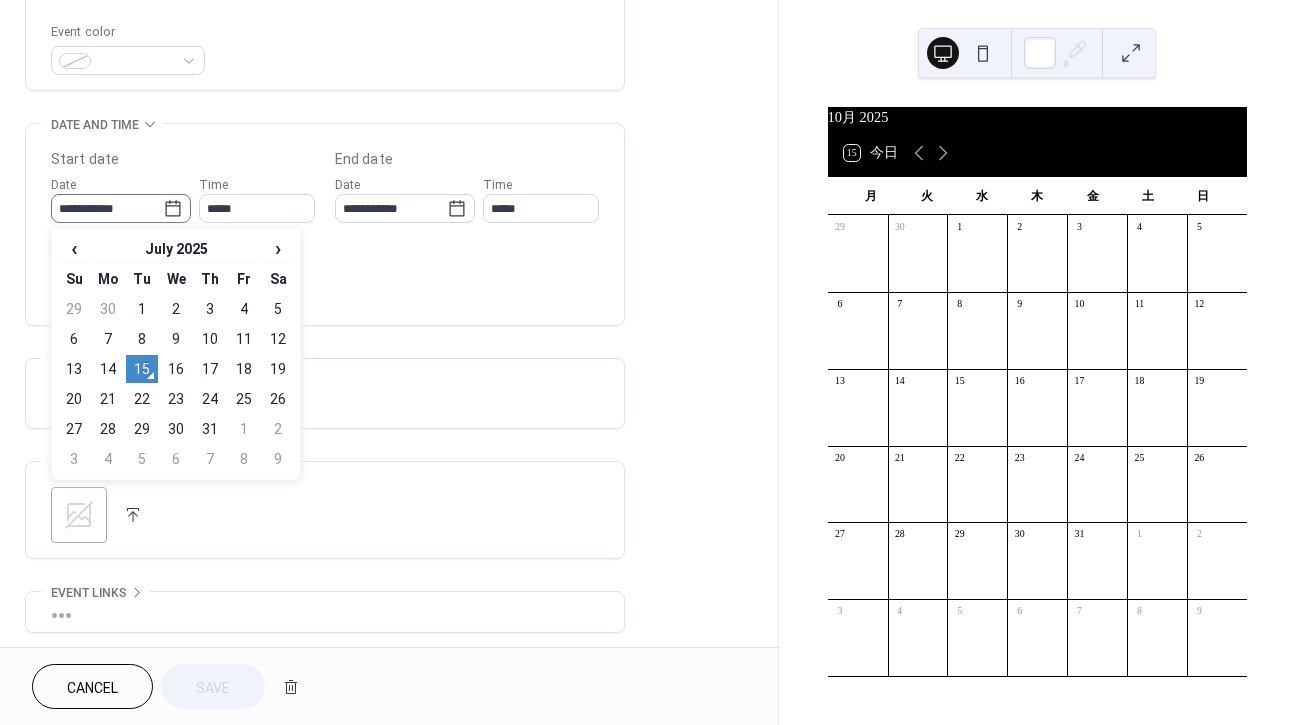 click 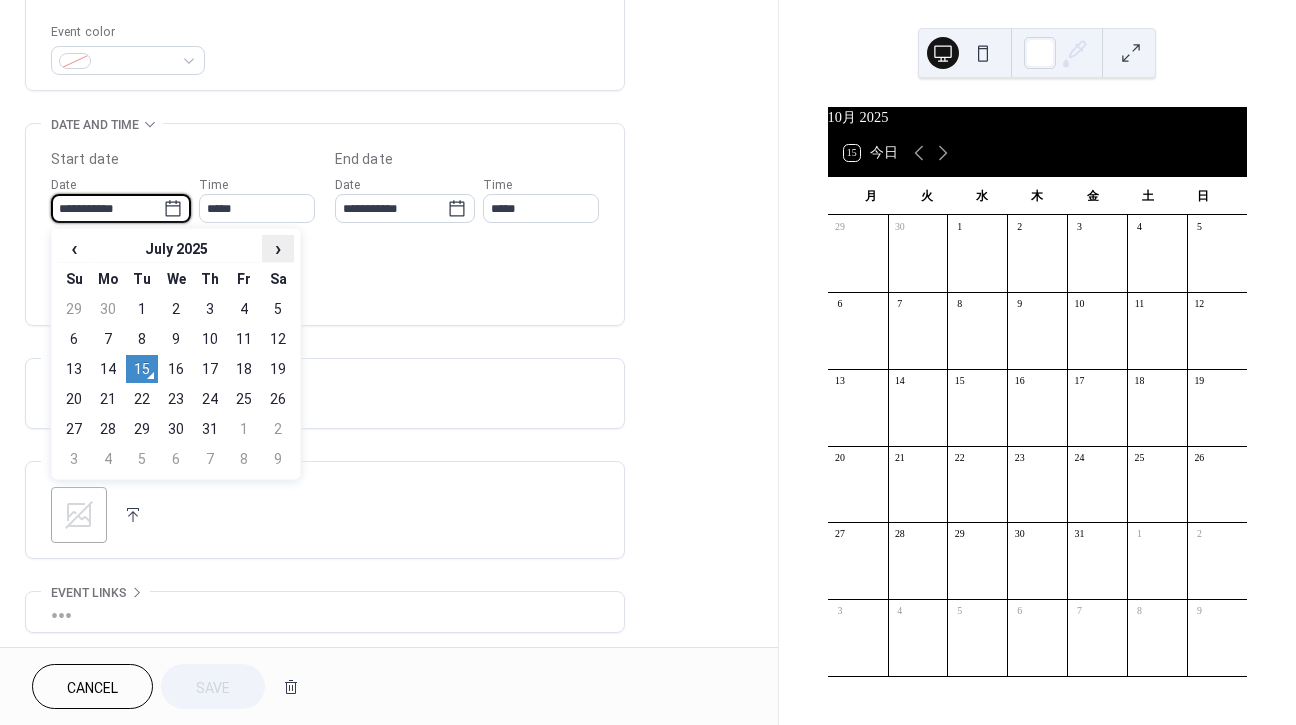 click on "›" at bounding box center [278, 248] 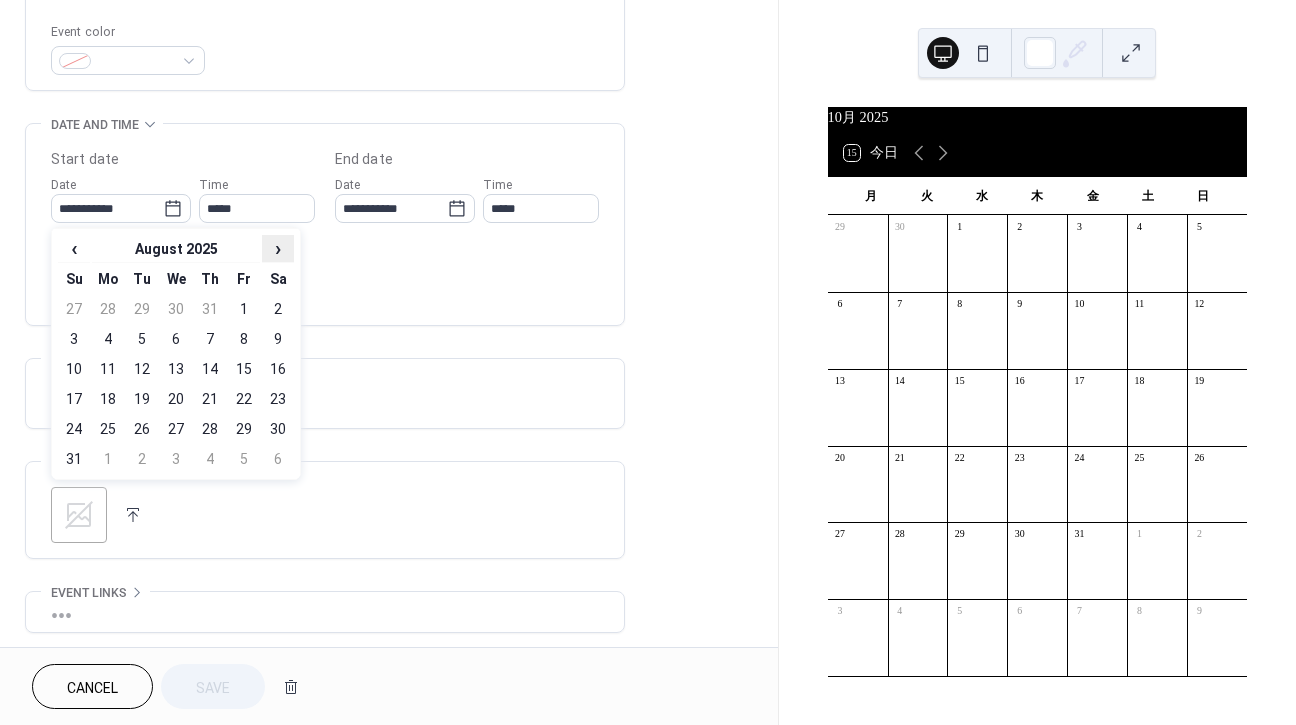 click on "›" at bounding box center (278, 248) 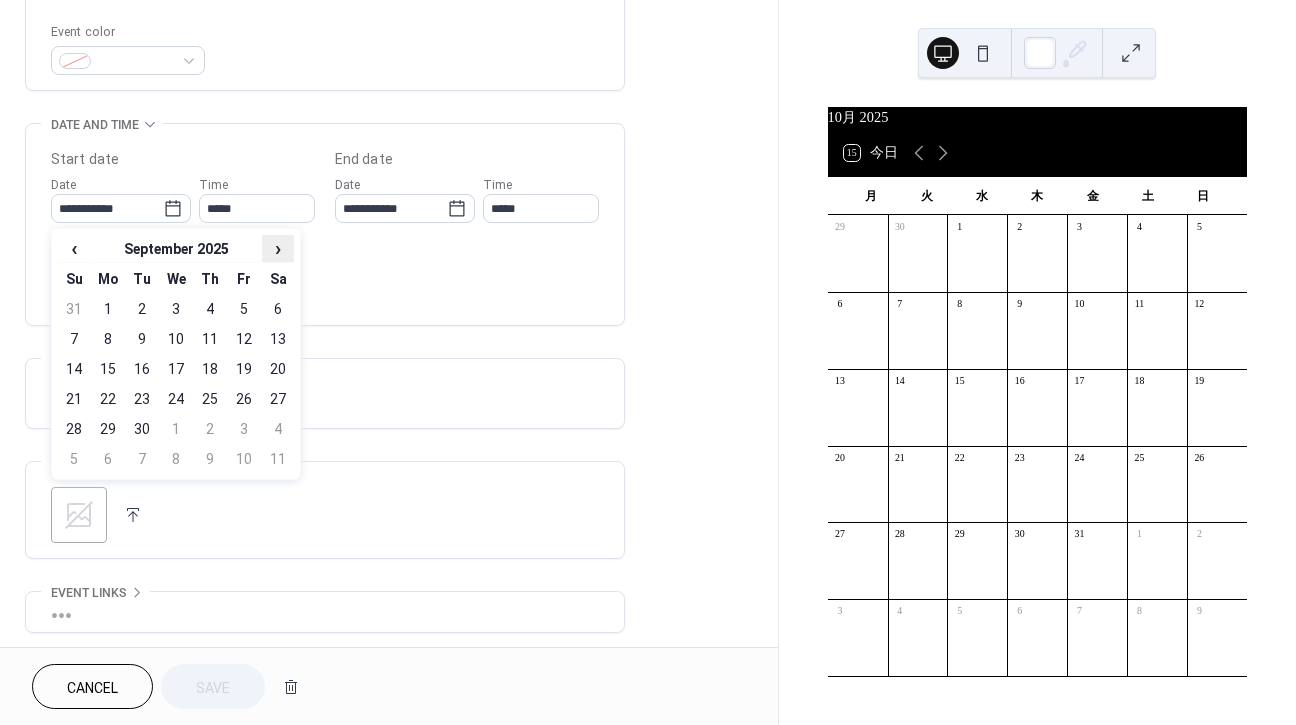 click on "›" at bounding box center [278, 248] 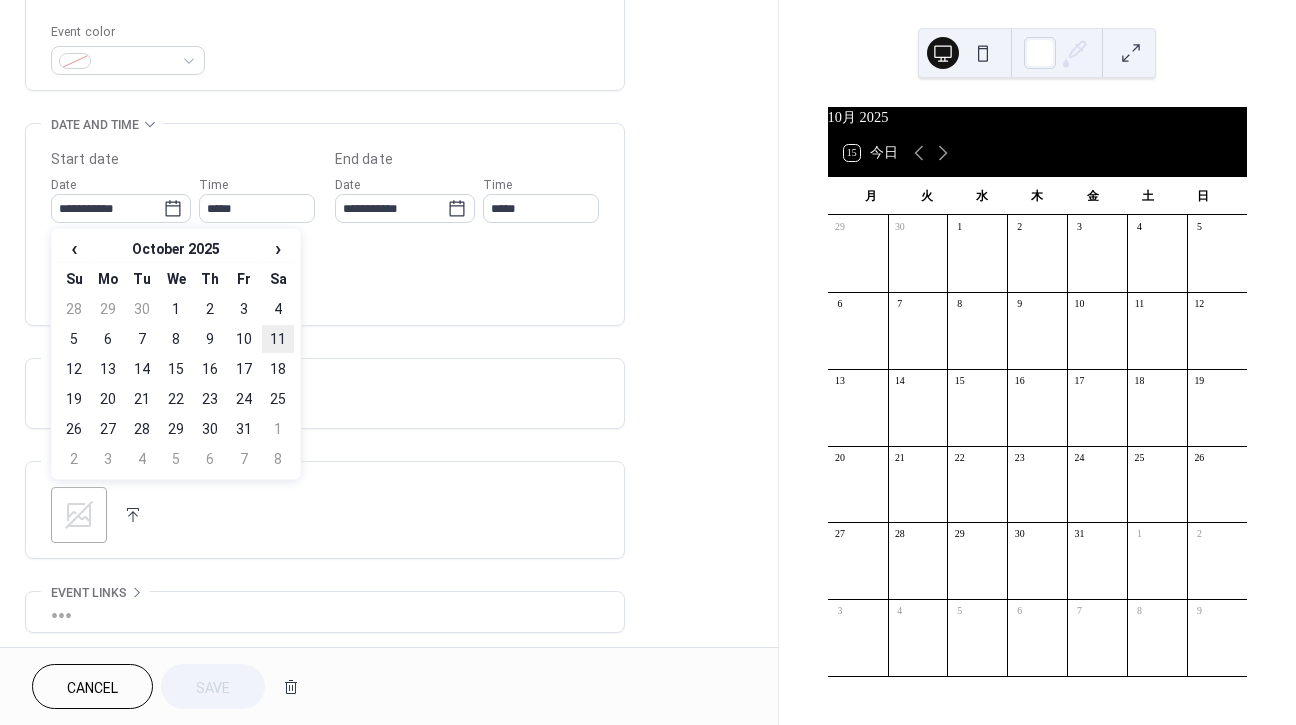 click on "11" at bounding box center (278, 339) 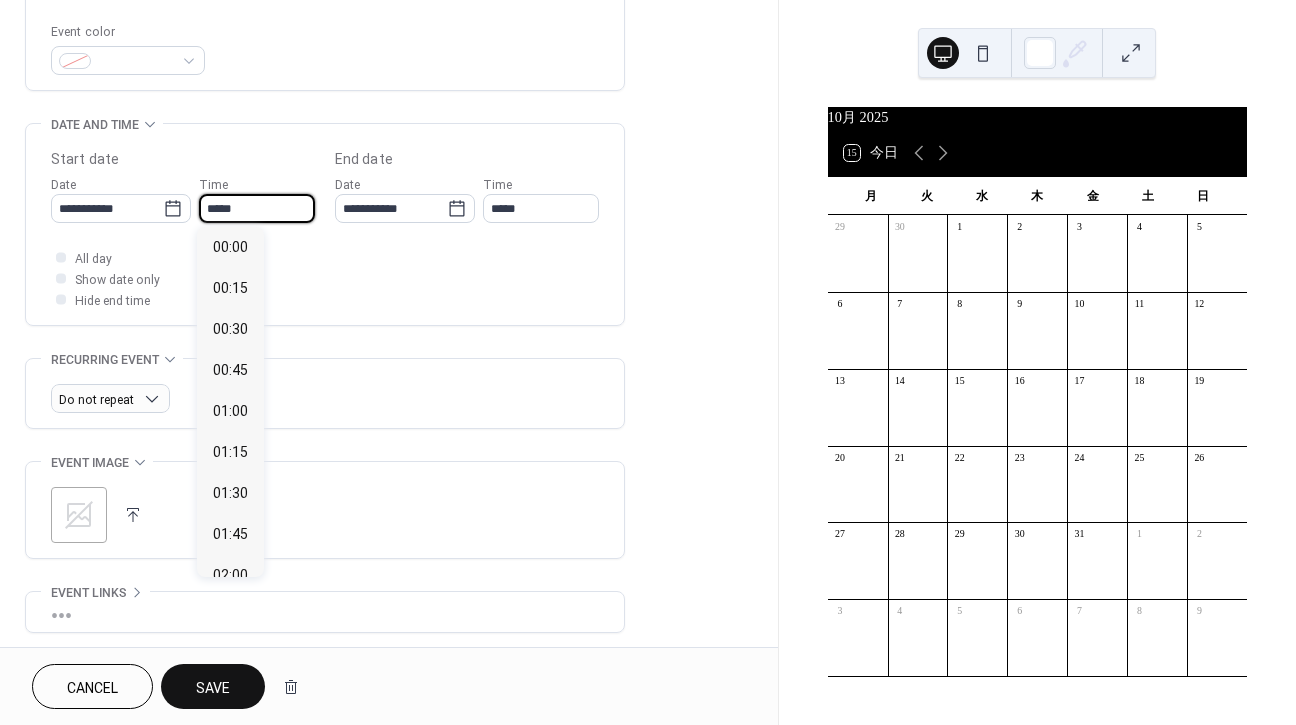 click on "*****" at bounding box center [257, 208] 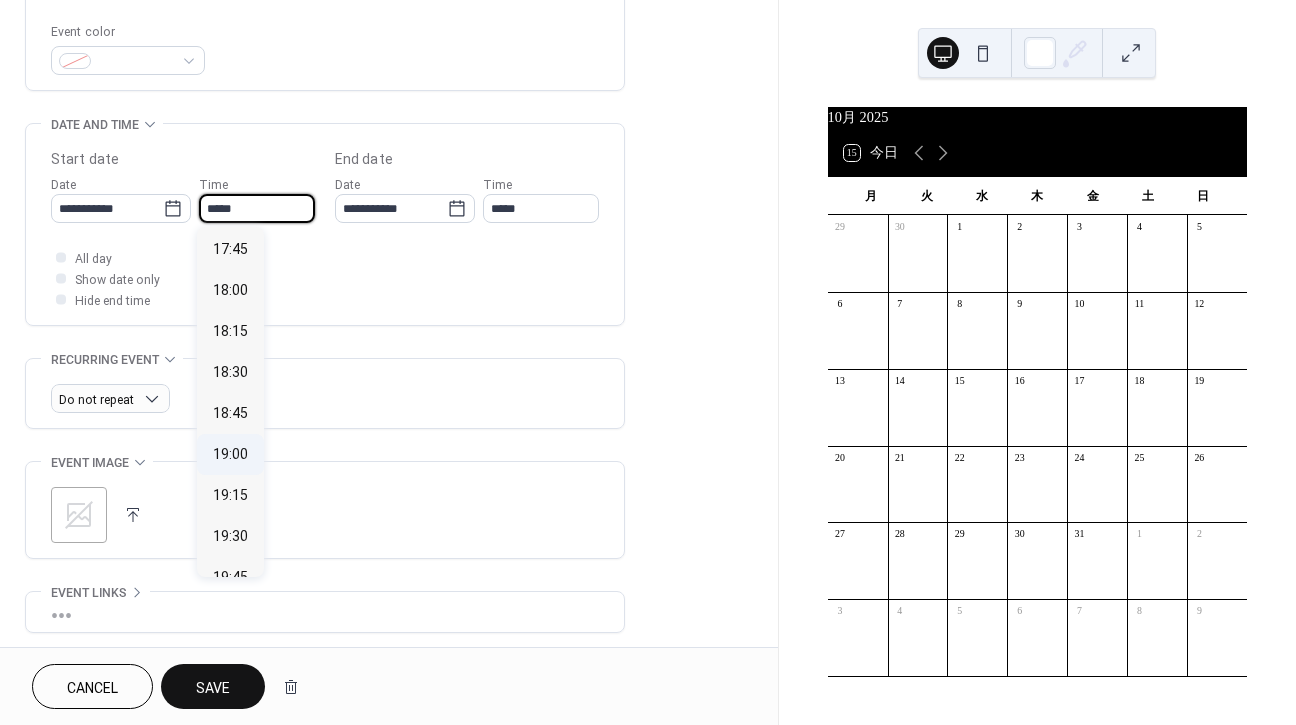 scroll, scrollTop: 2908, scrollLeft: 0, axis: vertical 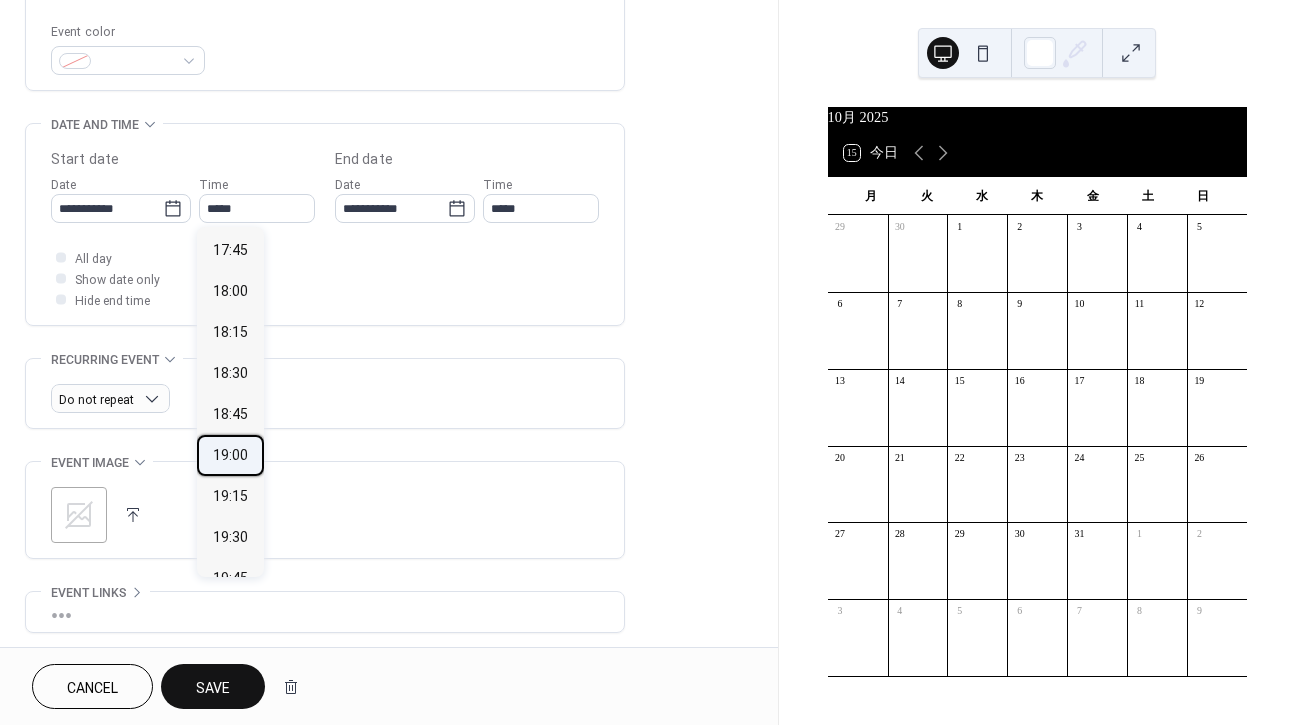 click on "19:00" at bounding box center [230, 455] 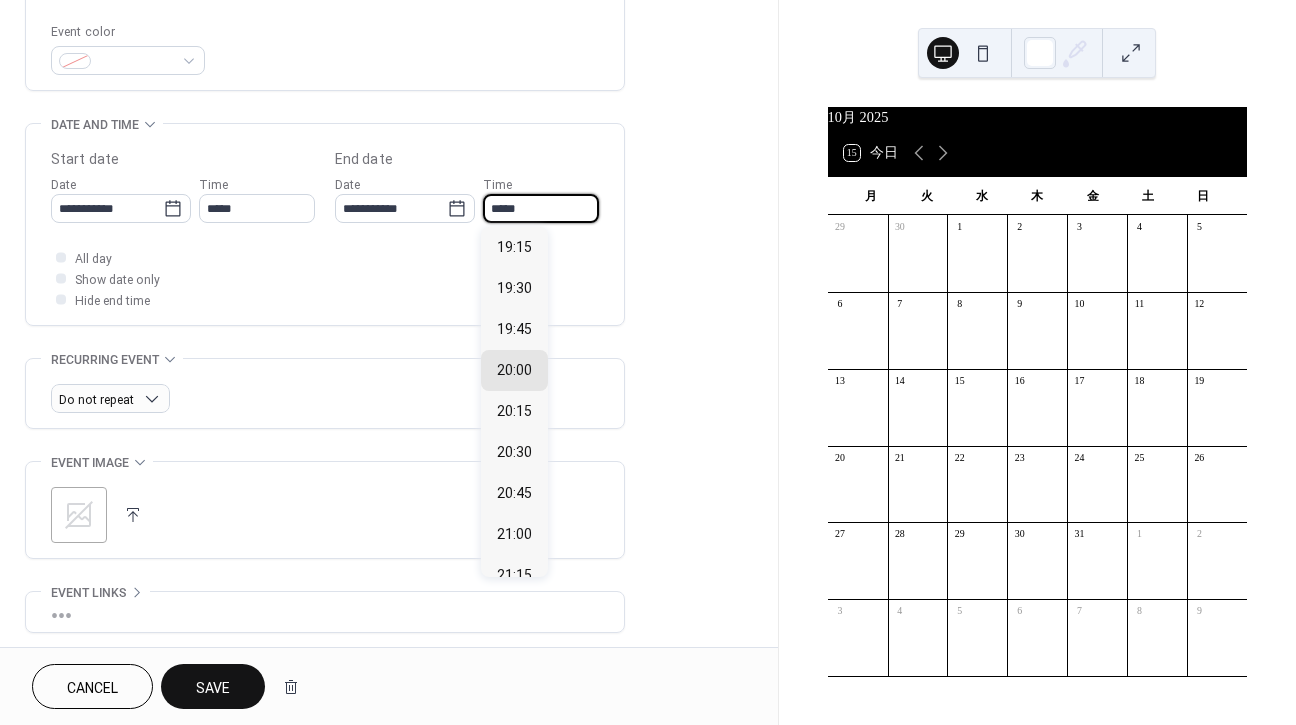 click on "*****" at bounding box center [541, 208] 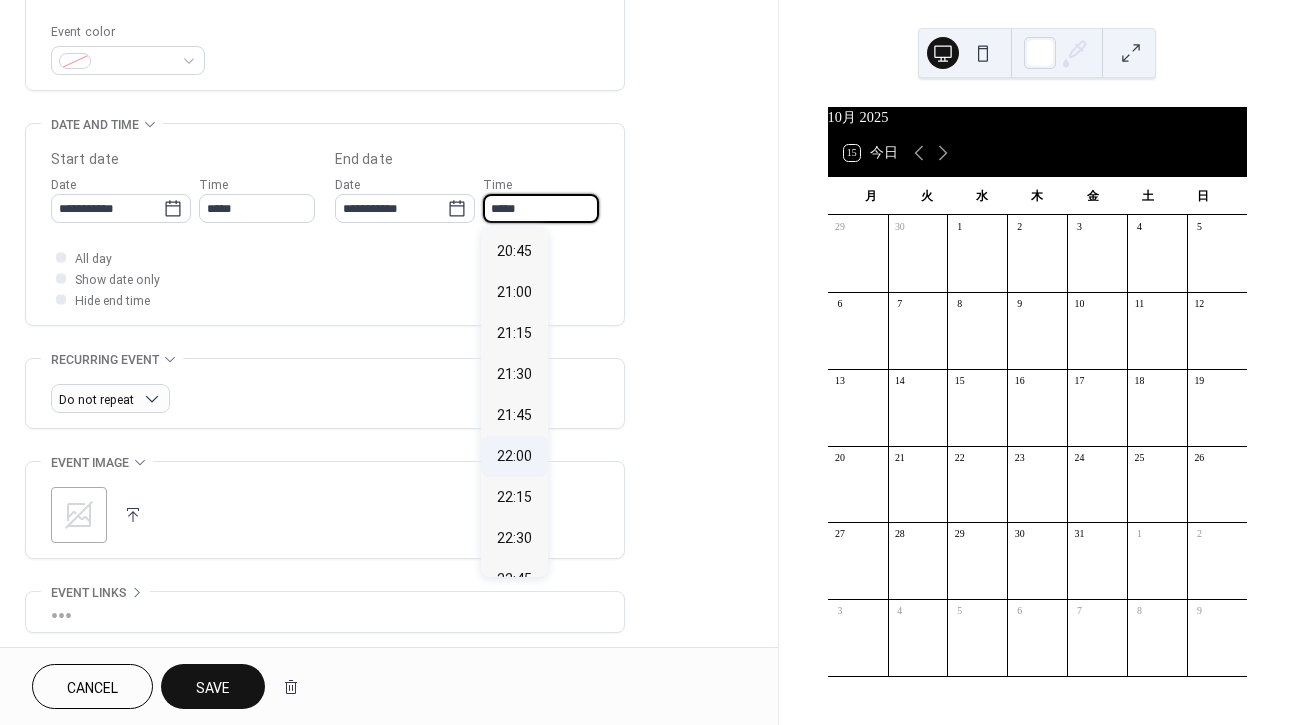 scroll, scrollTop: 264, scrollLeft: 0, axis: vertical 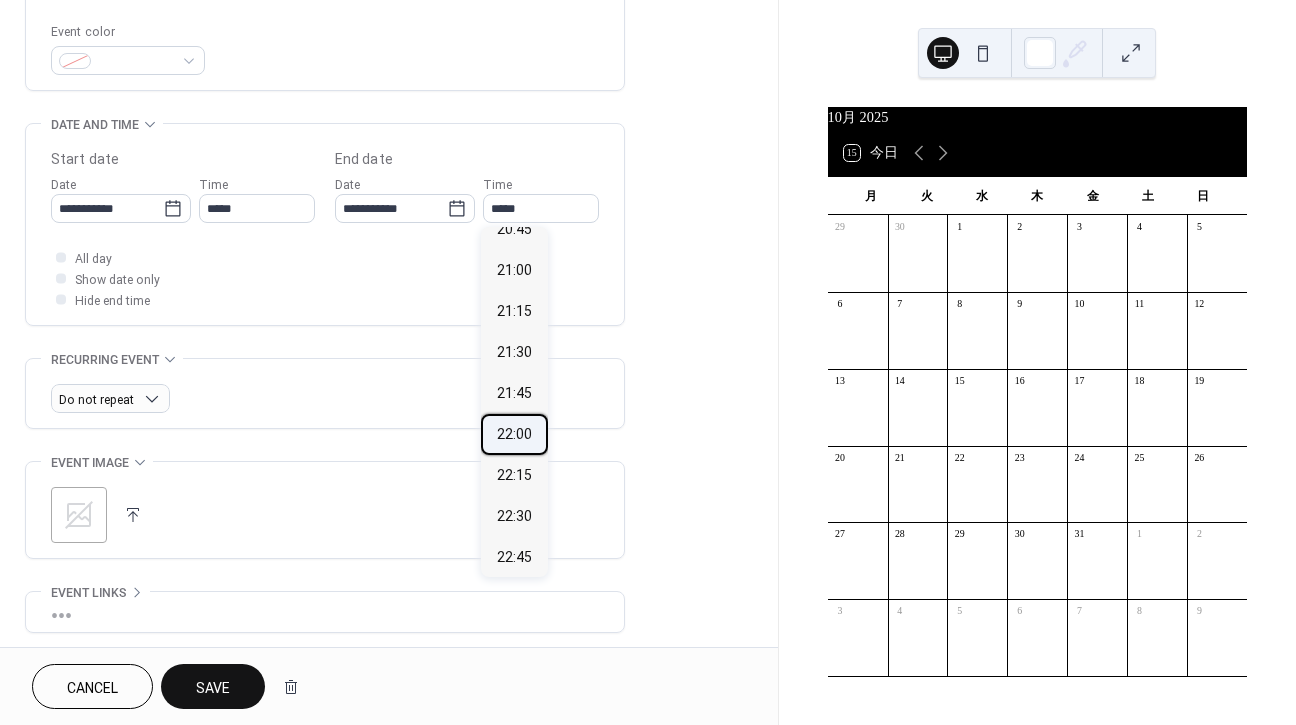 click on "22:00" at bounding box center (514, 434) 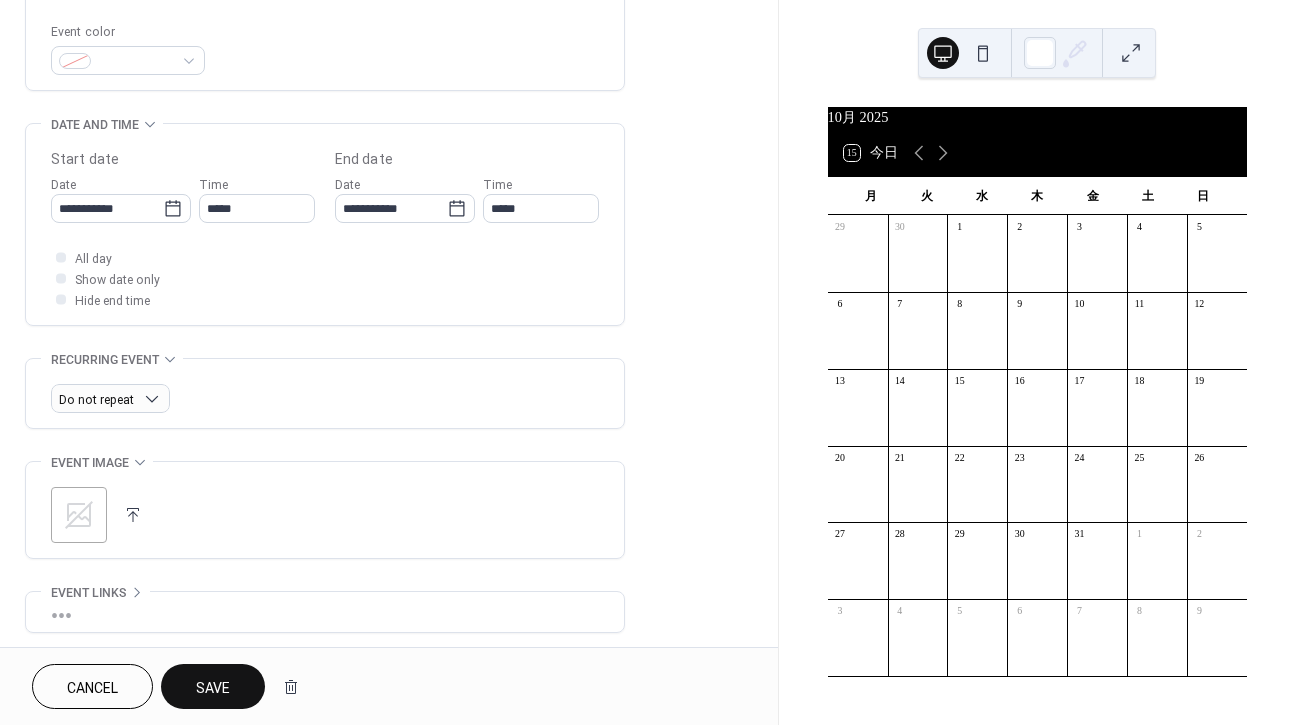 click on "Save" at bounding box center (213, 688) 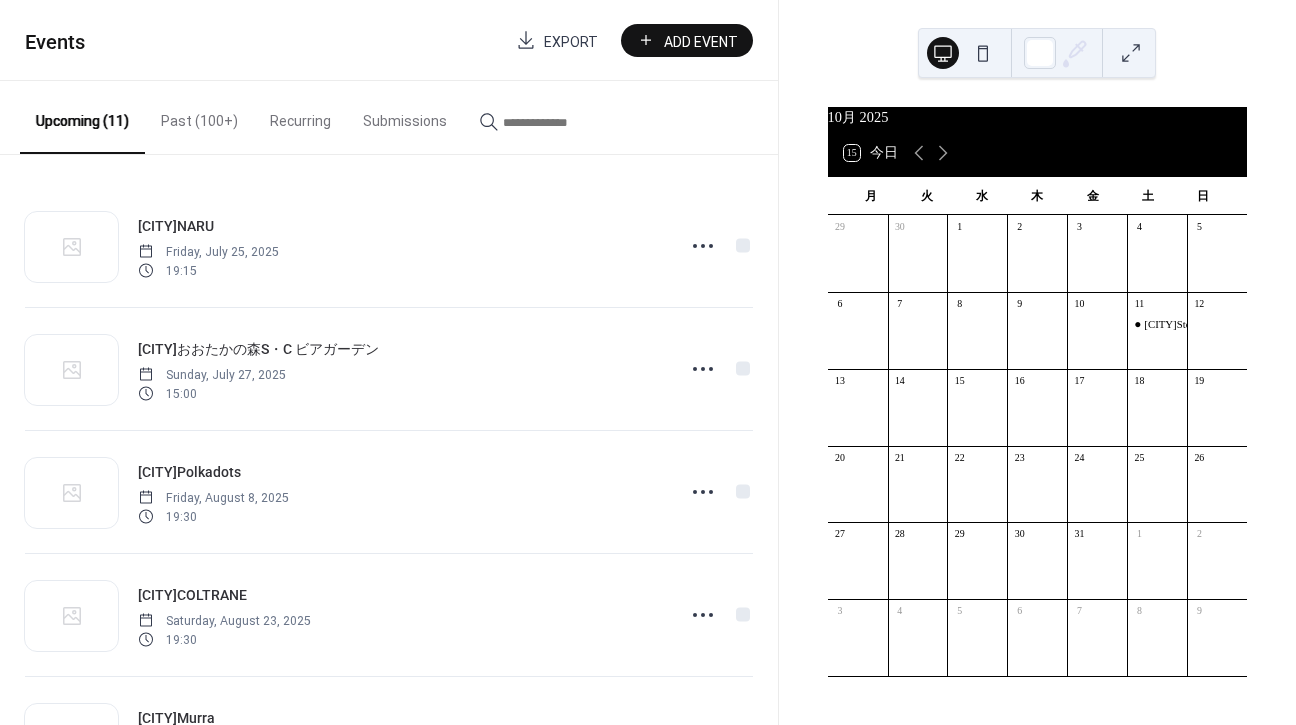 scroll, scrollTop: 0, scrollLeft: 0, axis: both 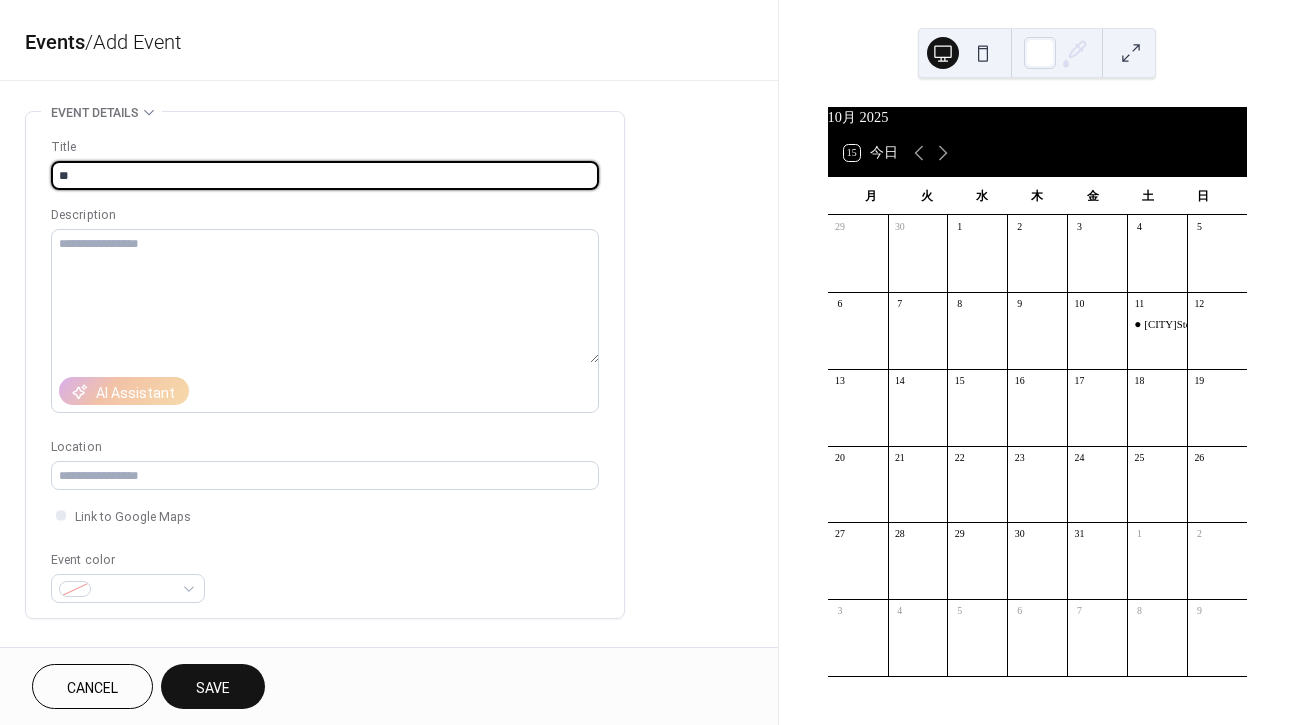 type on "*" 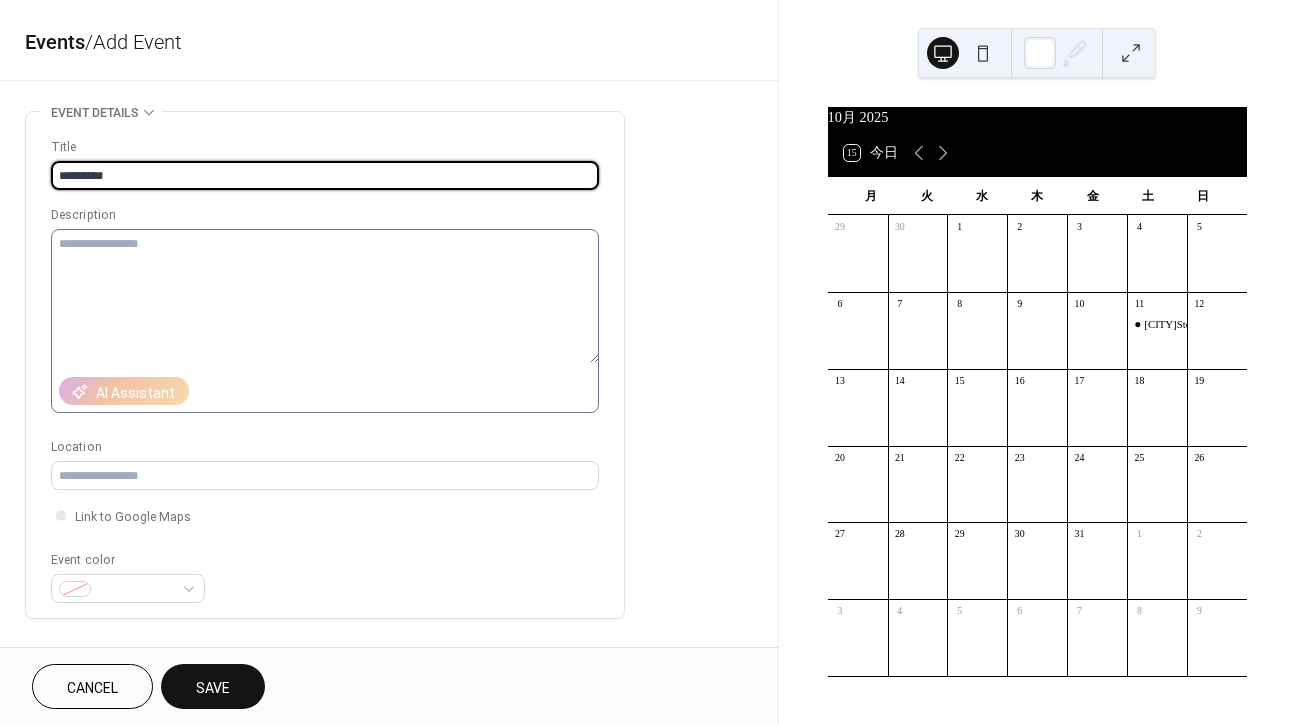 type on "*********" 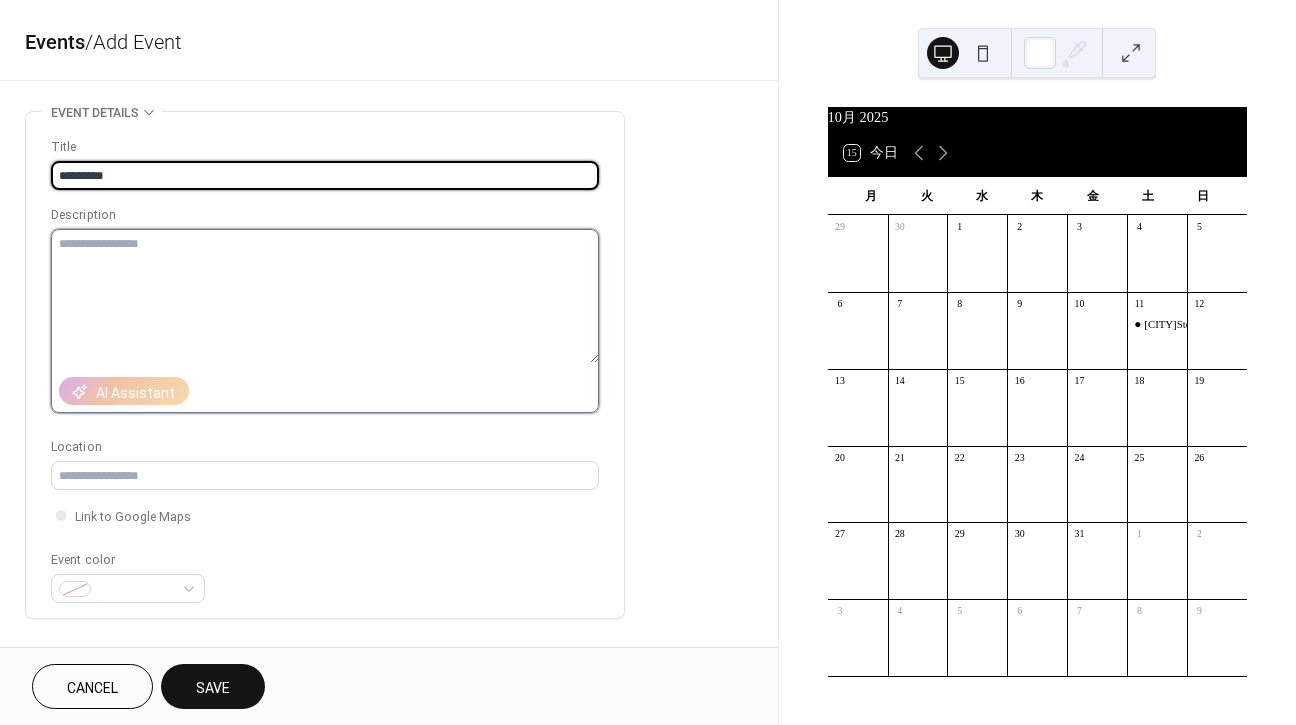 click at bounding box center (325, 296) 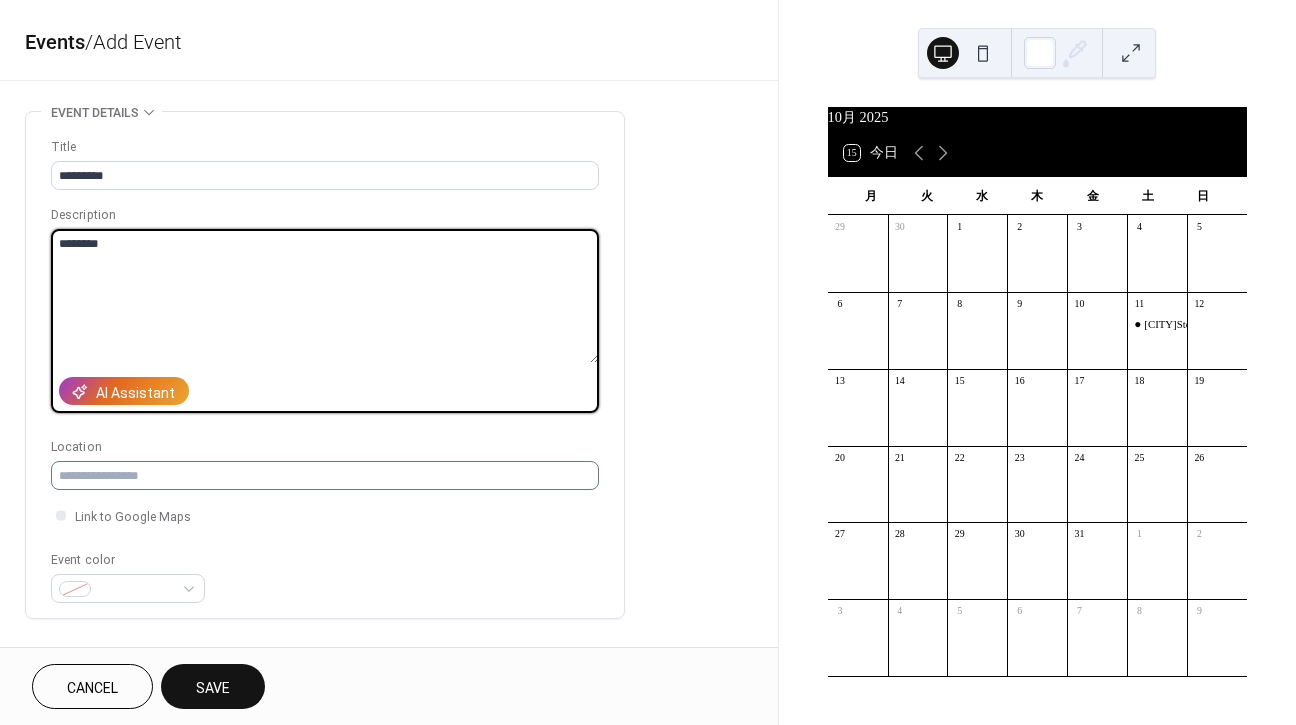 type on "********" 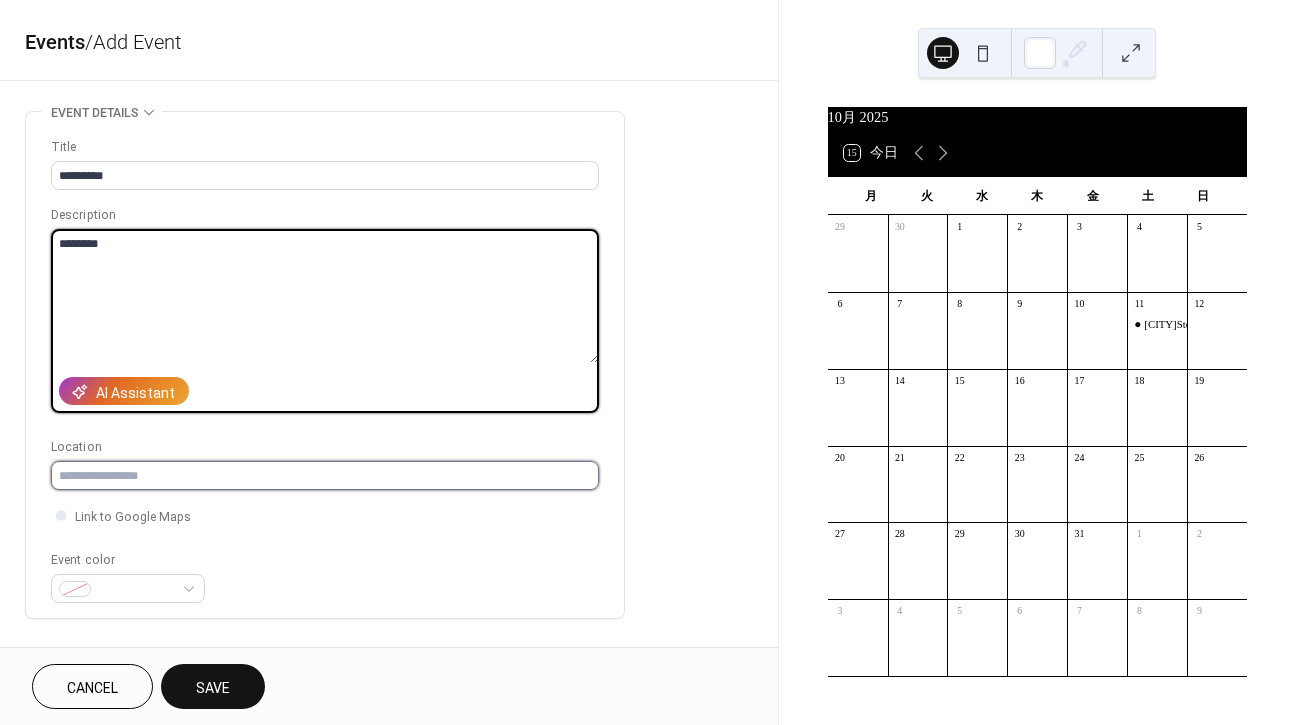 click at bounding box center [325, 475] 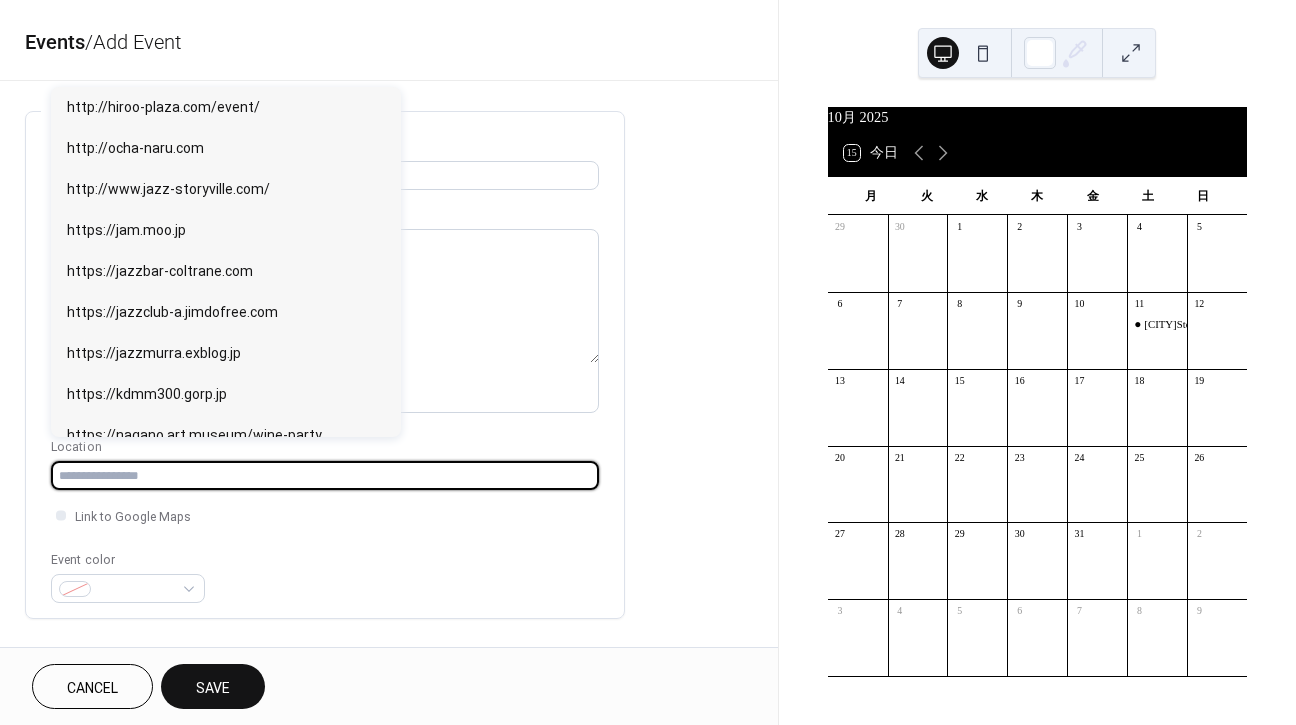 paste on "**********" 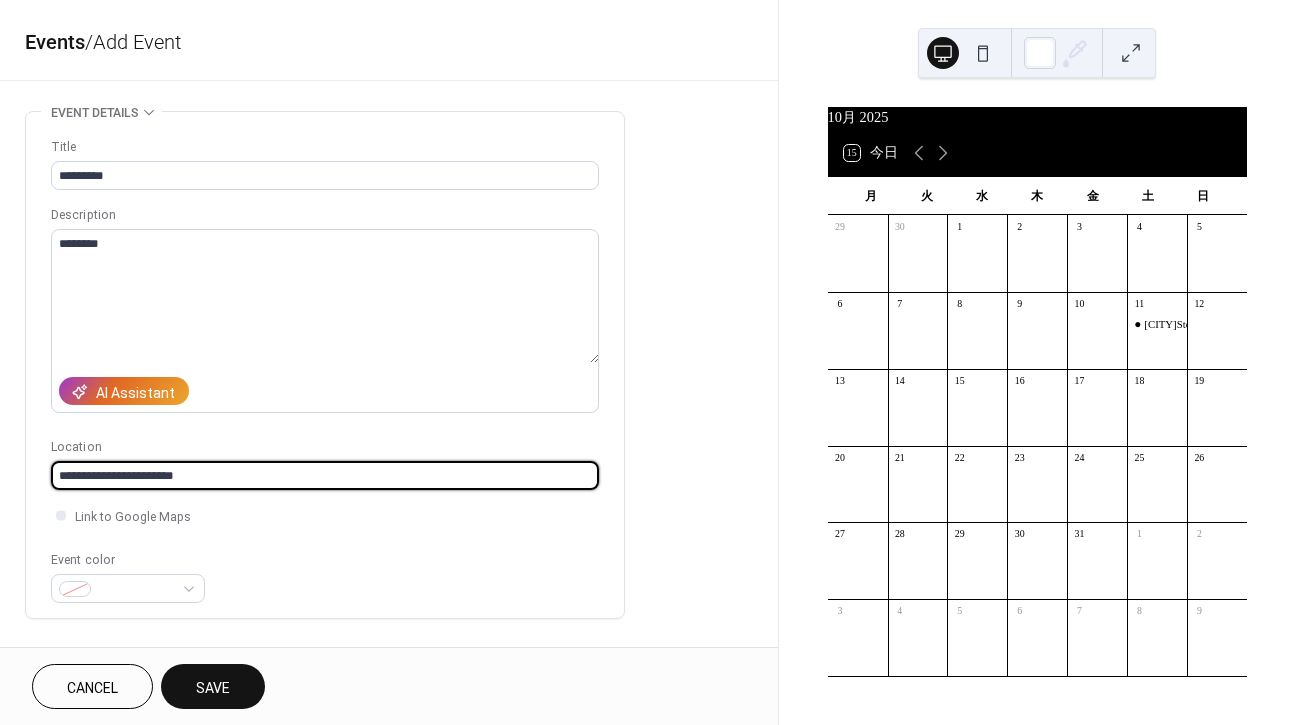 type on "**********" 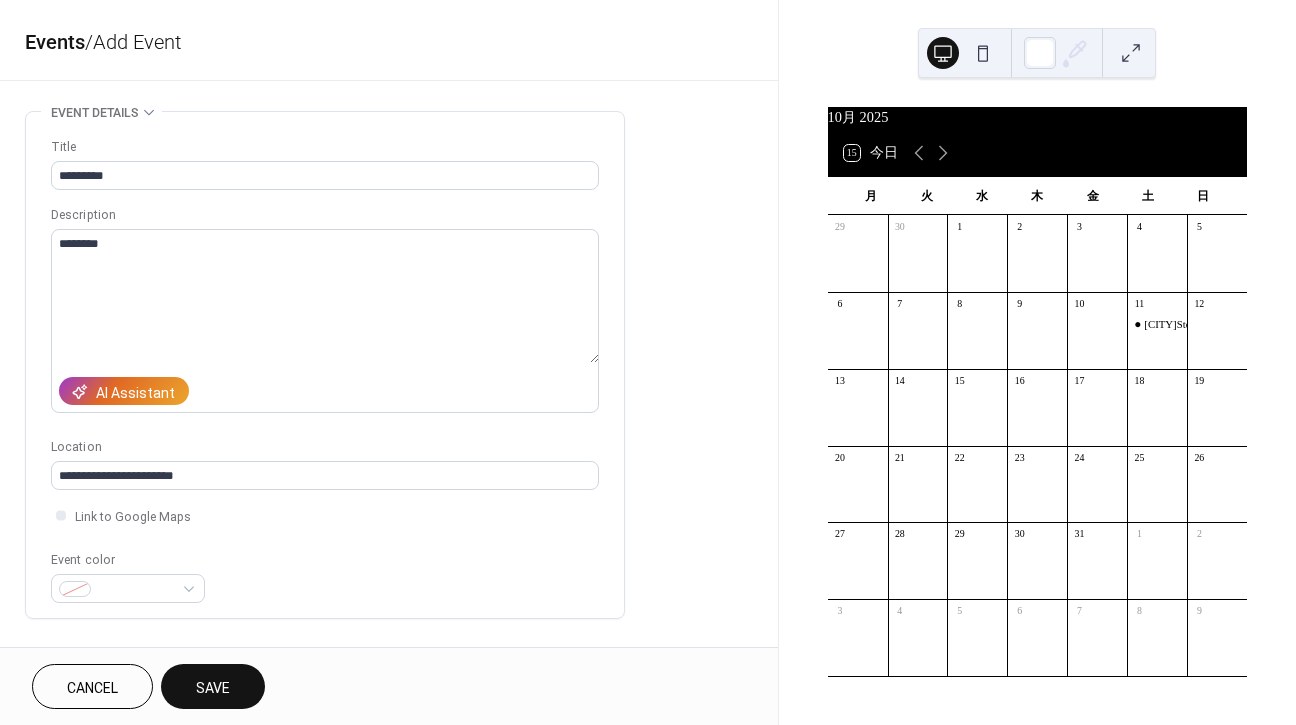 click on "Save" at bounding box center (213, 686) 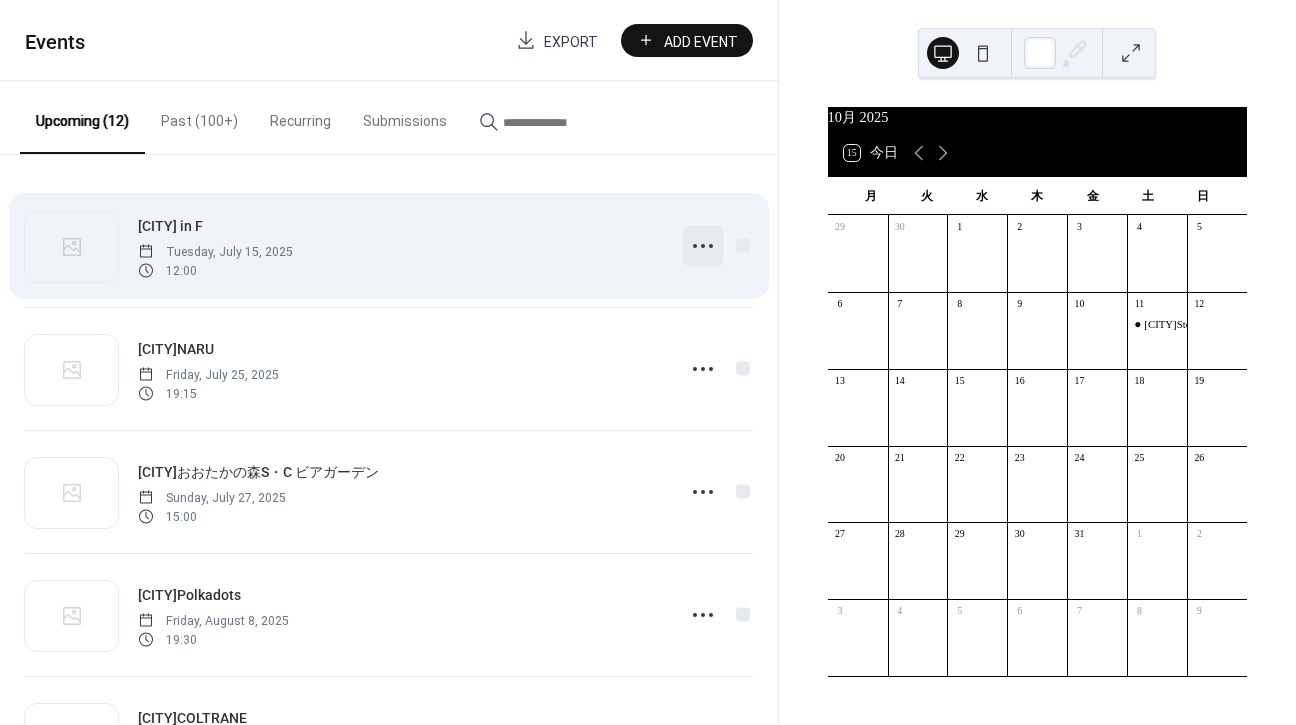 click 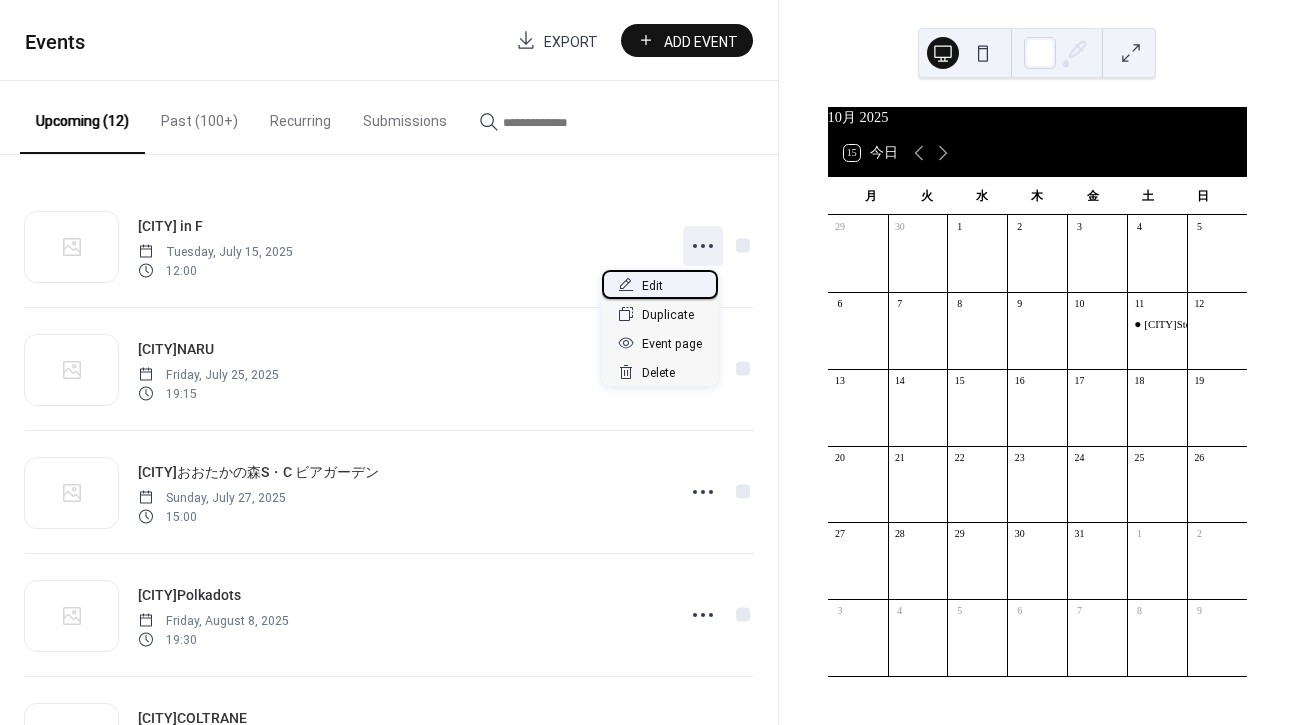 click on "Edit" at bounding box center (652, 286) 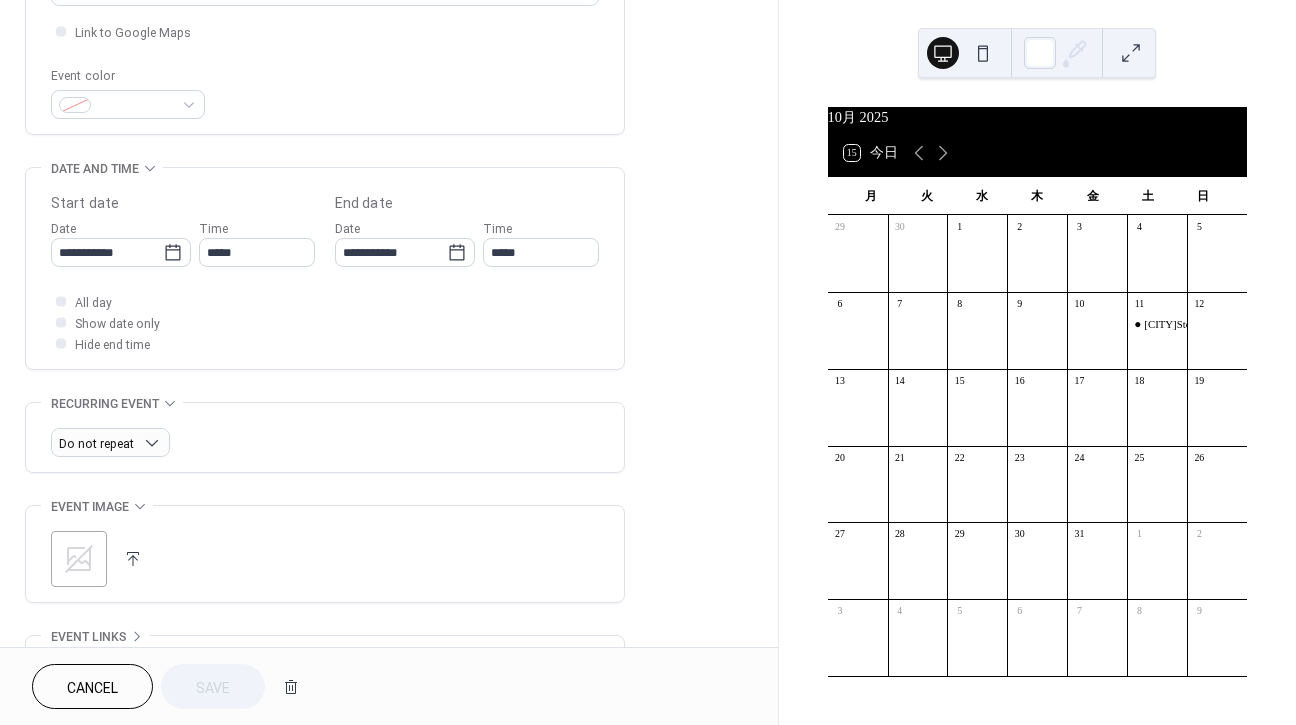 scroll, scrollTop: 495, scrollLeft: 0, axis: vertical 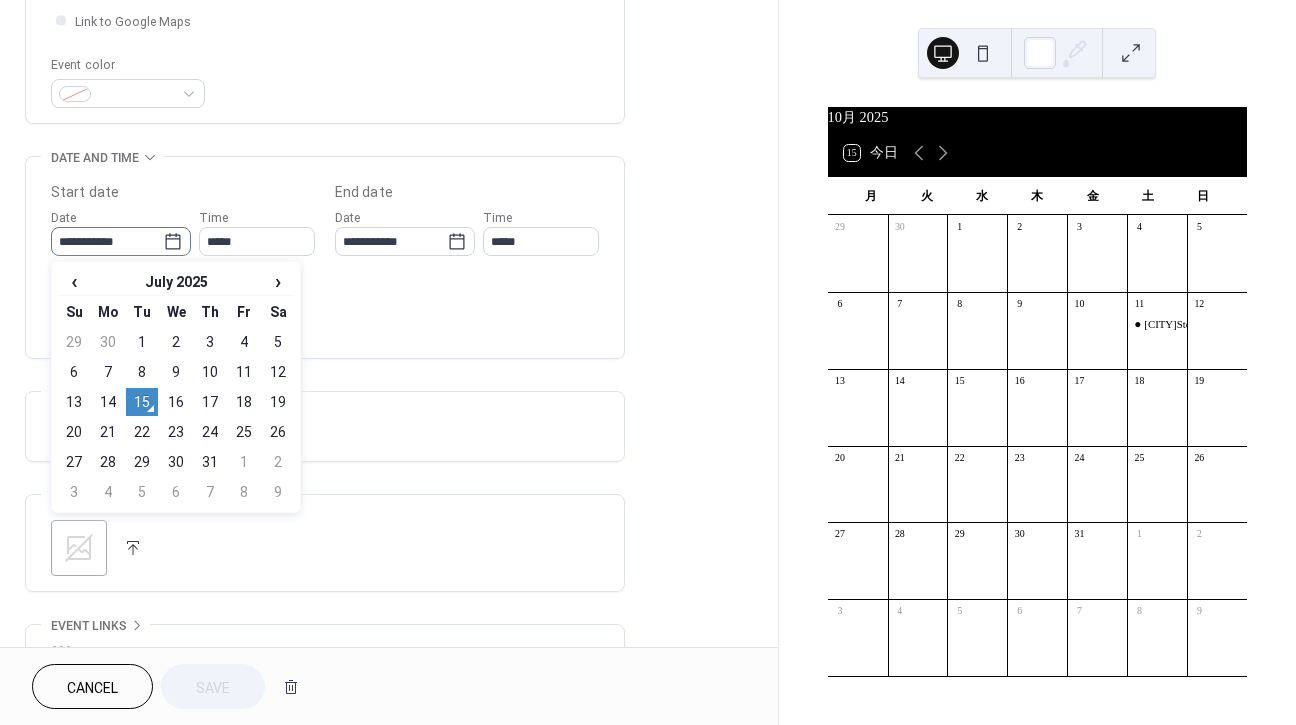 click 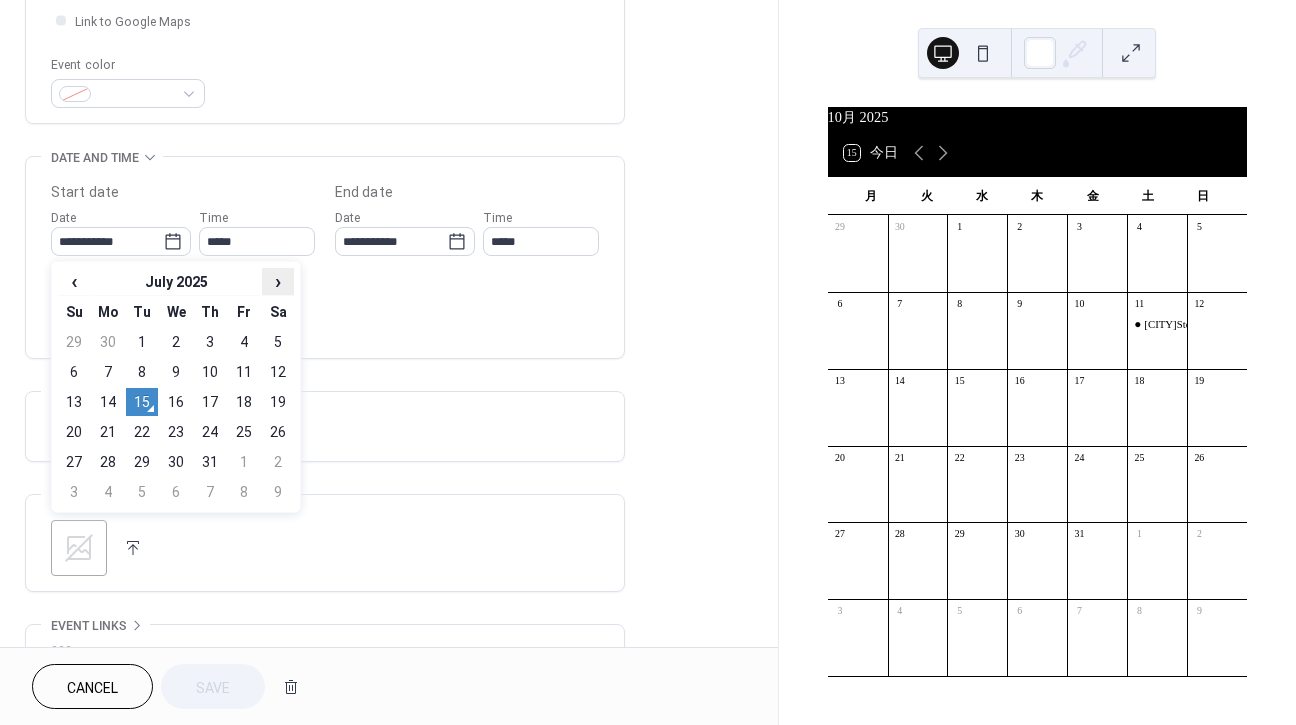click on "›" at bounding box center [278, 281] 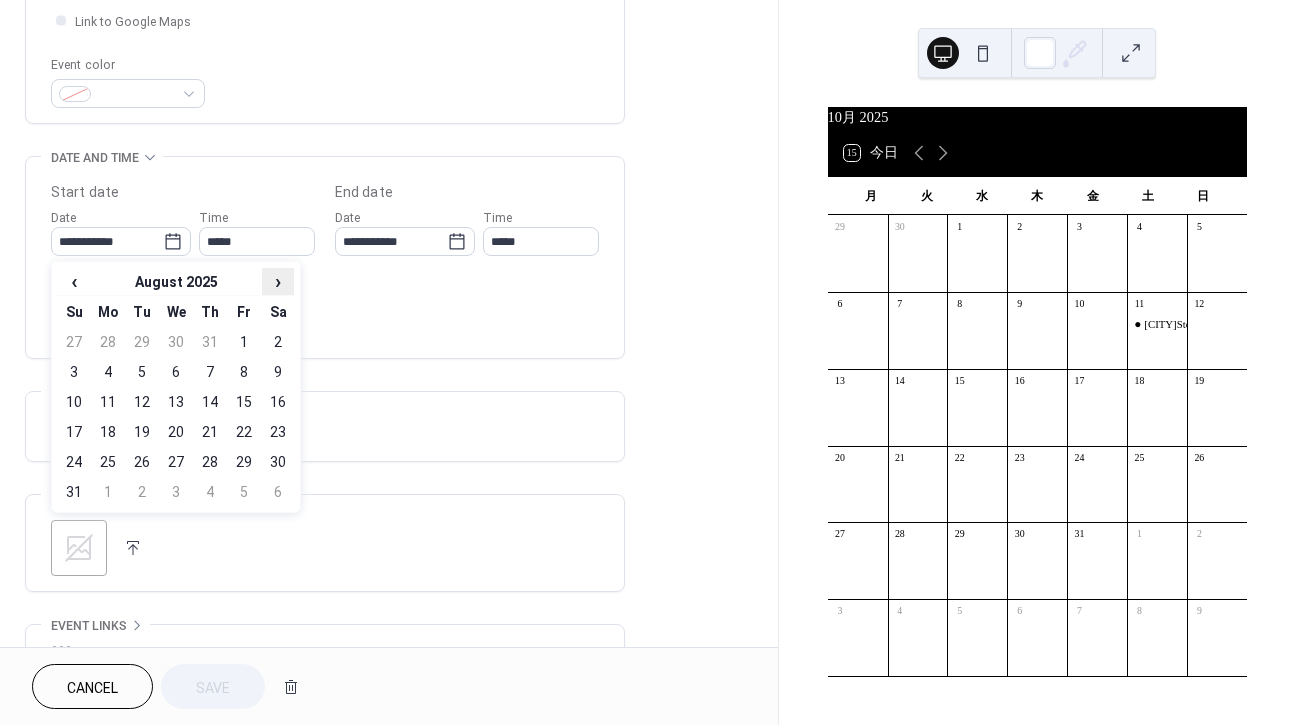 click on "›" at bounding box center [278, 281] 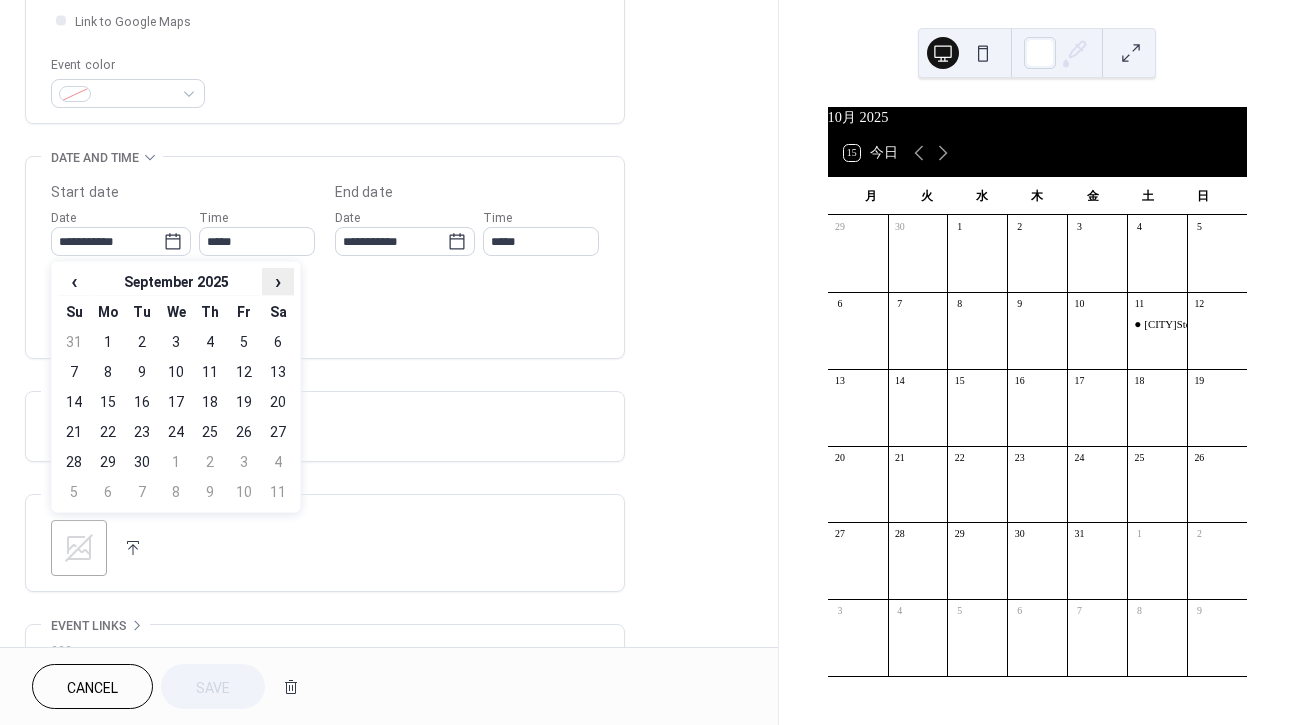 click on "›" at bounding box center (278, 281) 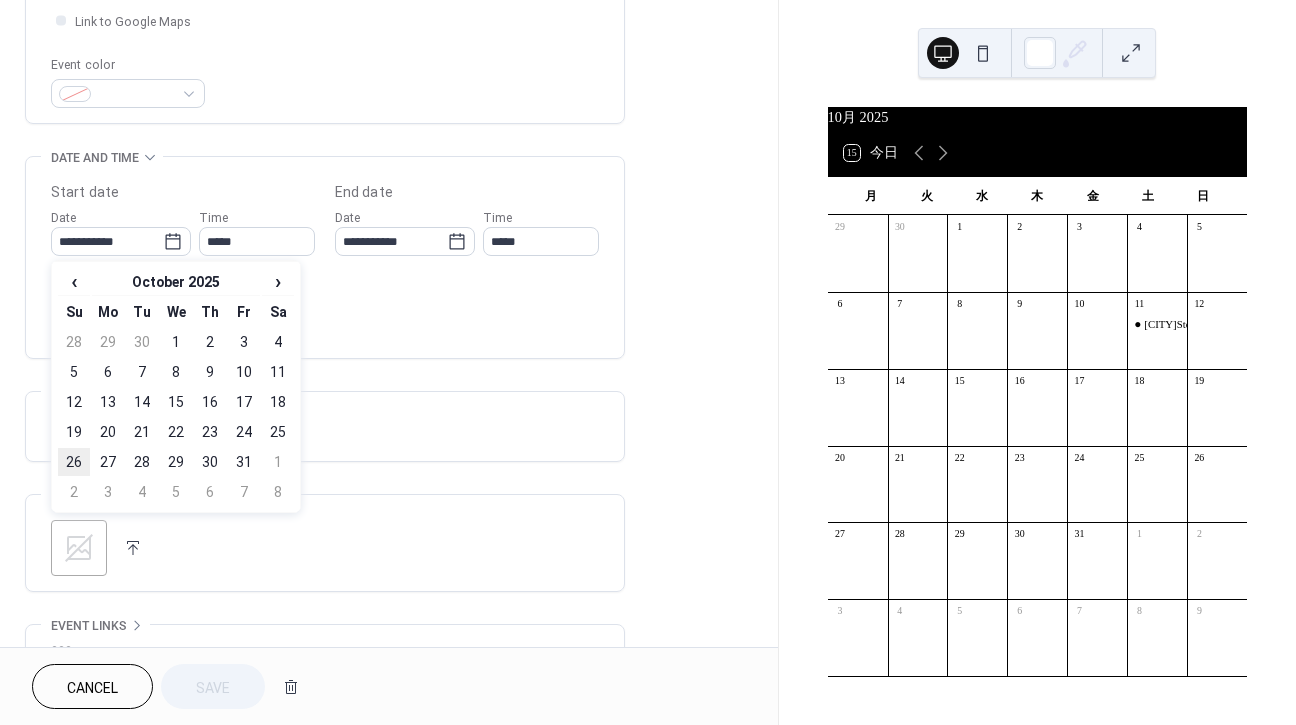 click on "26" at bounding box center (74, 462) 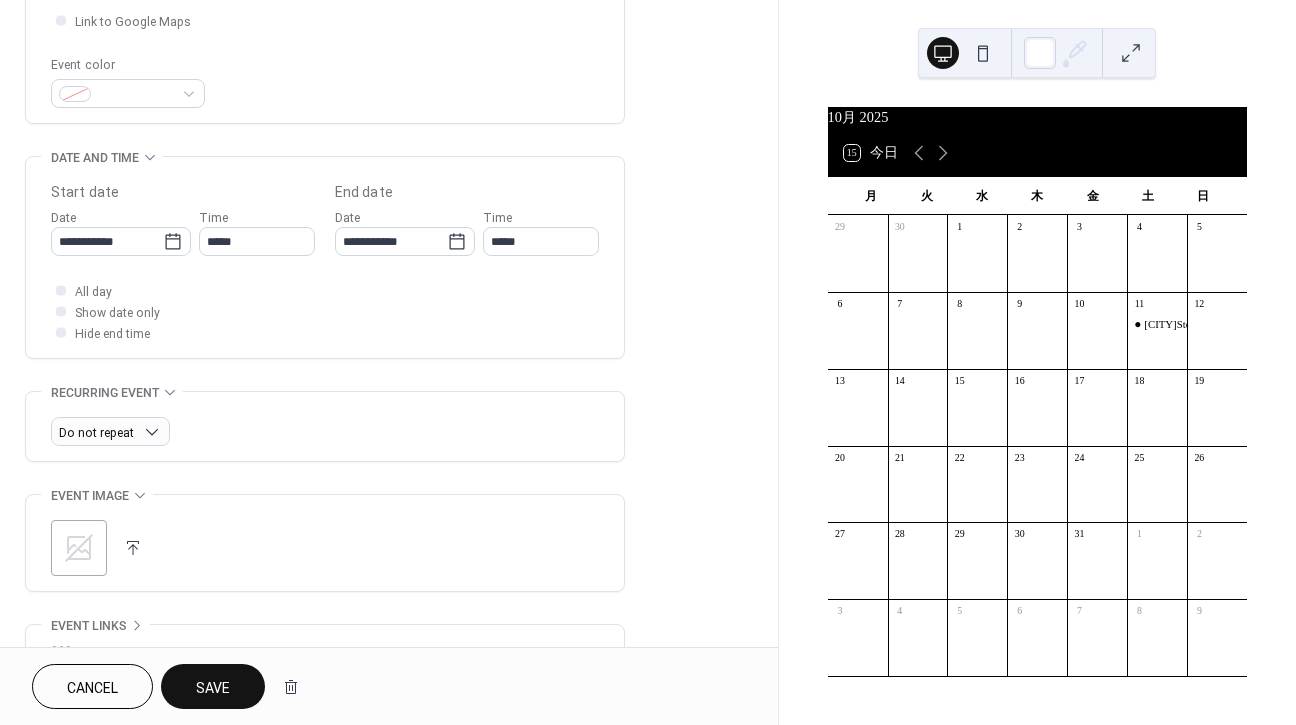 type on "**********" 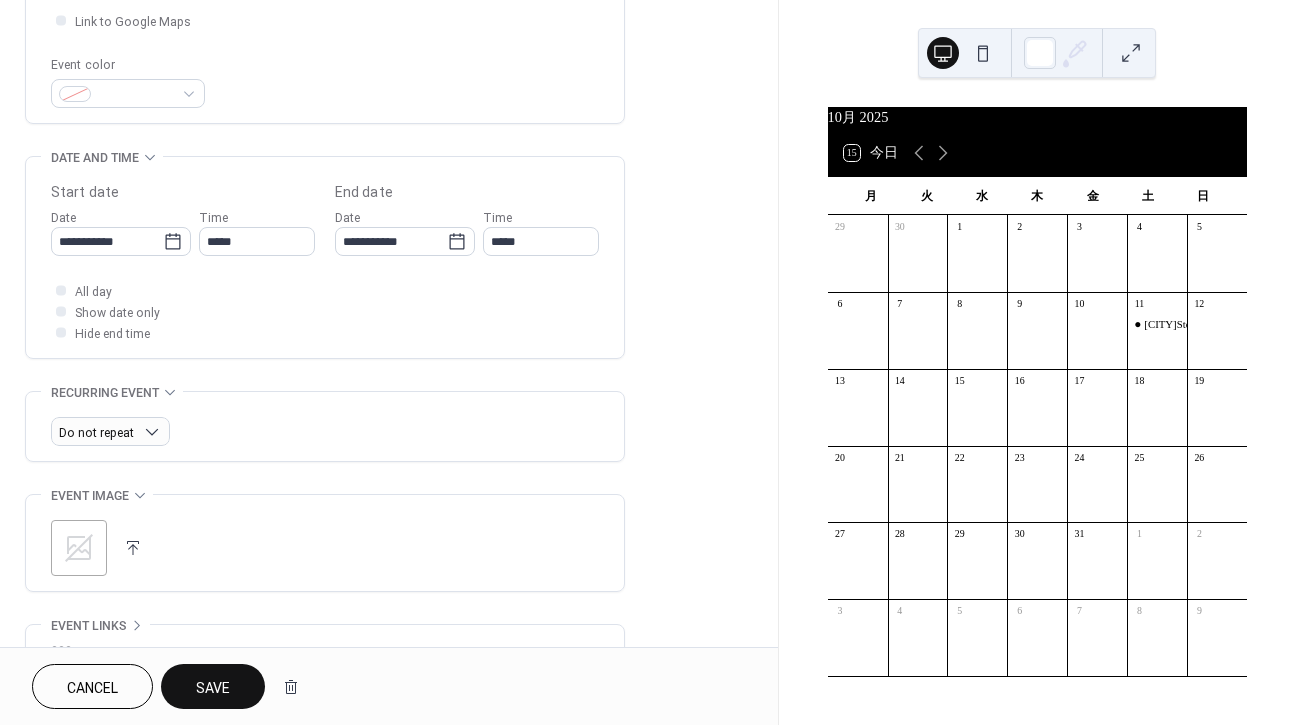 type on "**********" 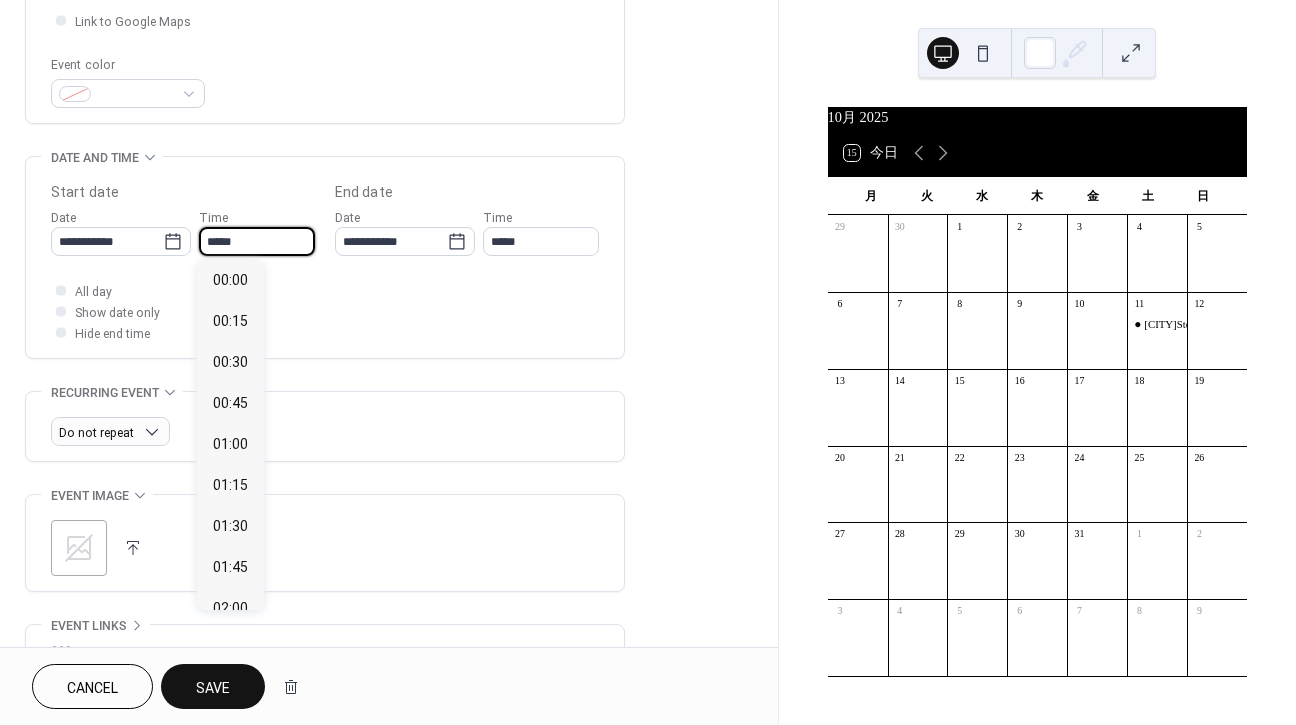click on "*****" at bounding box center [257, 241] 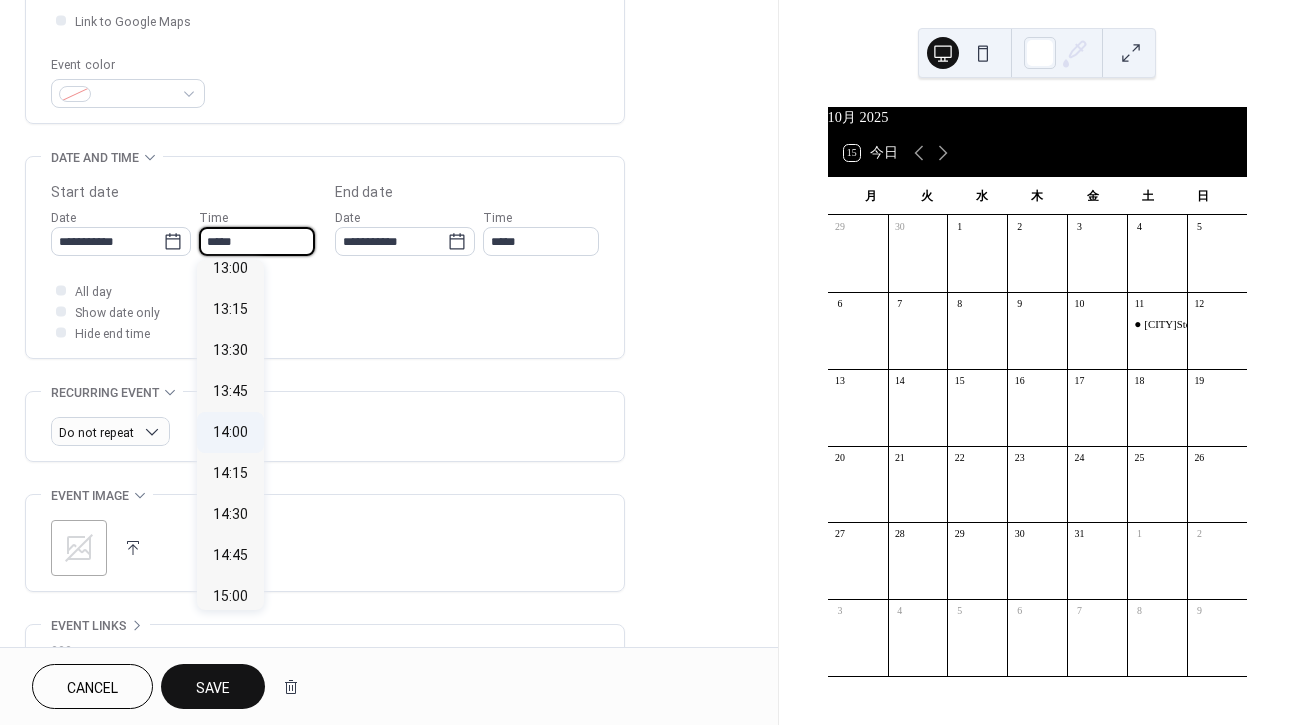 scroll, scrollTop: 2154, scrollLeft: 0, axis: vertical 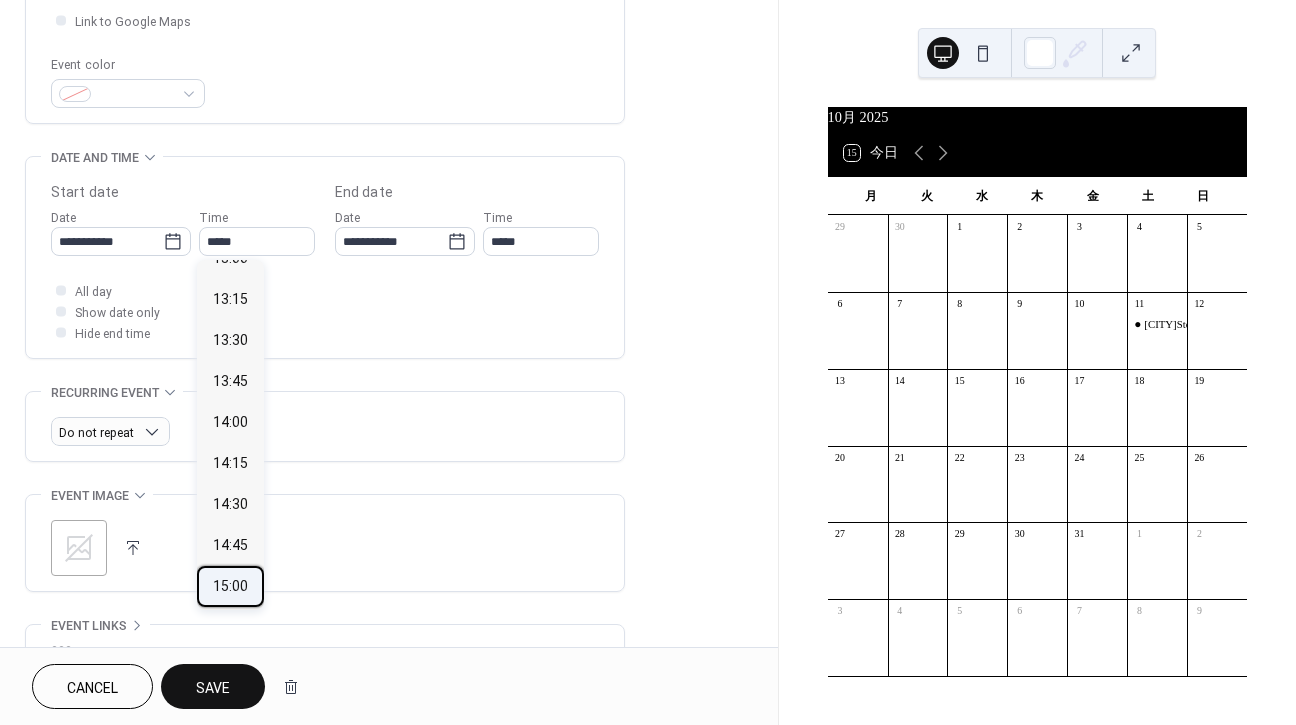 click on "15:00" at bounding box center (230, 586) 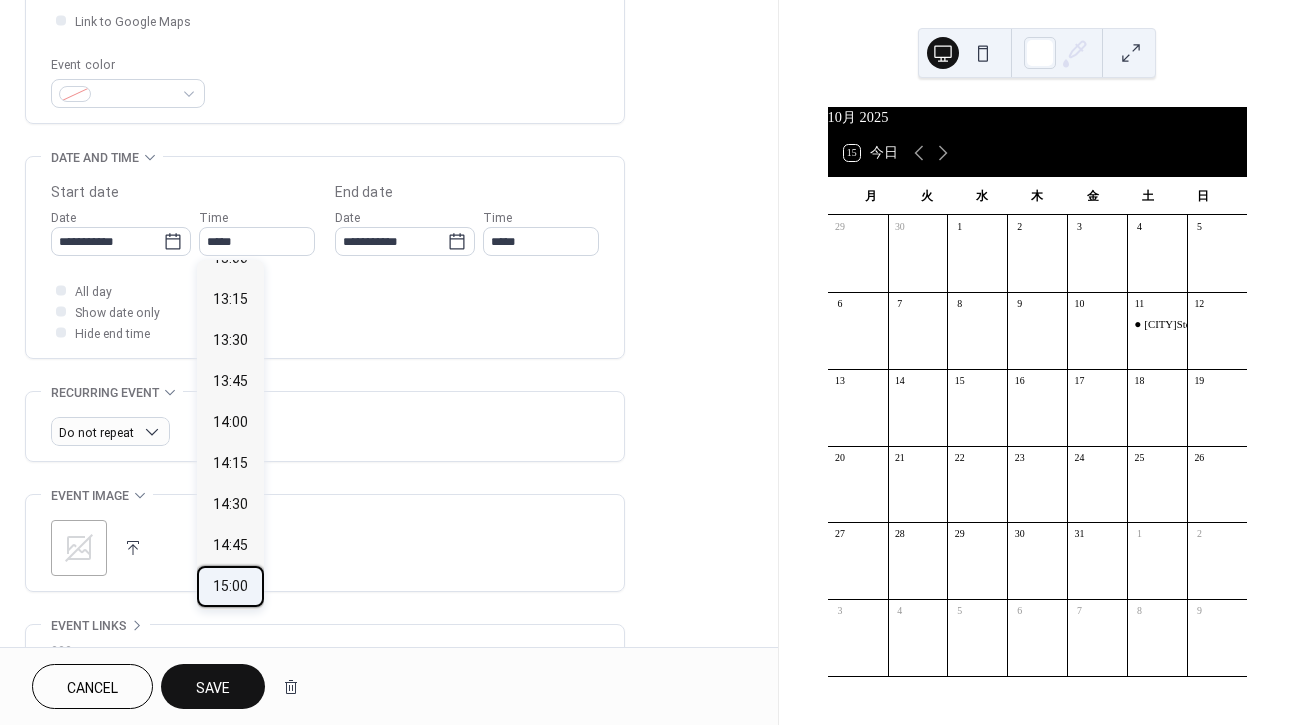type on "*****" 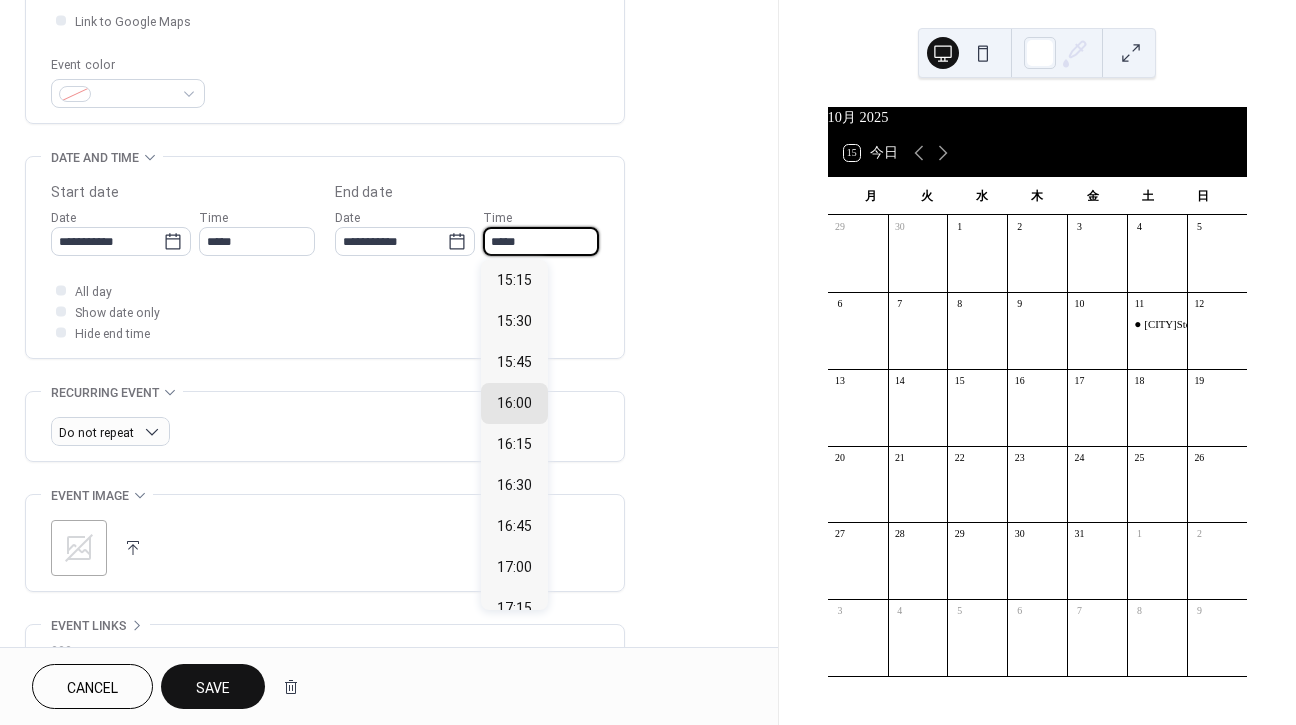 click on "*****" at bounding box center (541, 241) 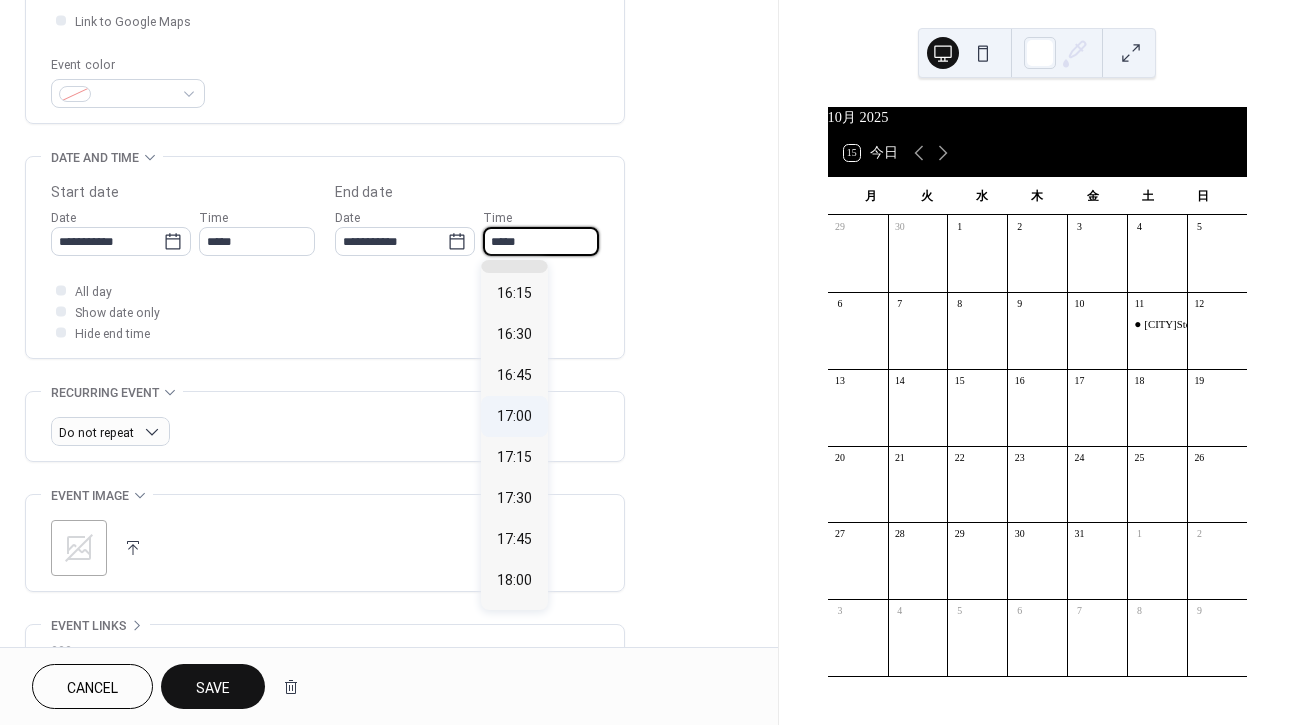 scroll, scrollTop: 202, scrollLeft: 0, axis: vertical 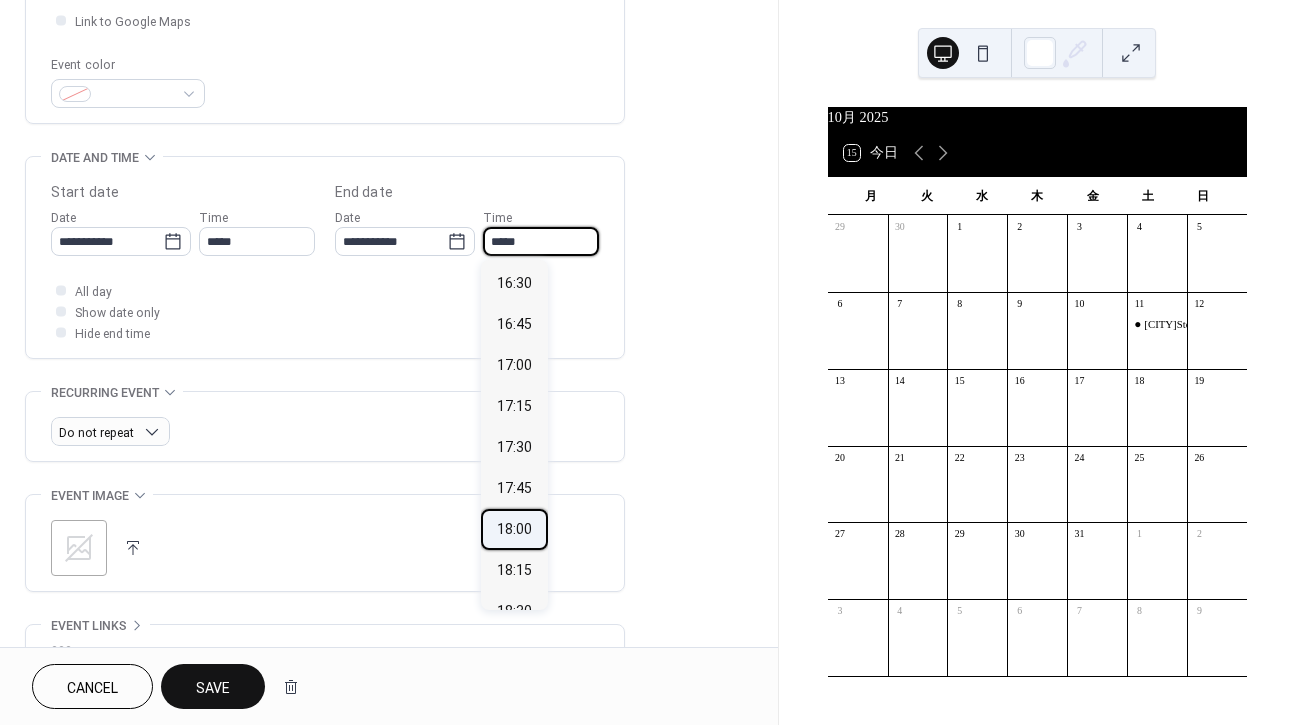 click on "18:00" at bounding box center [514, 529] 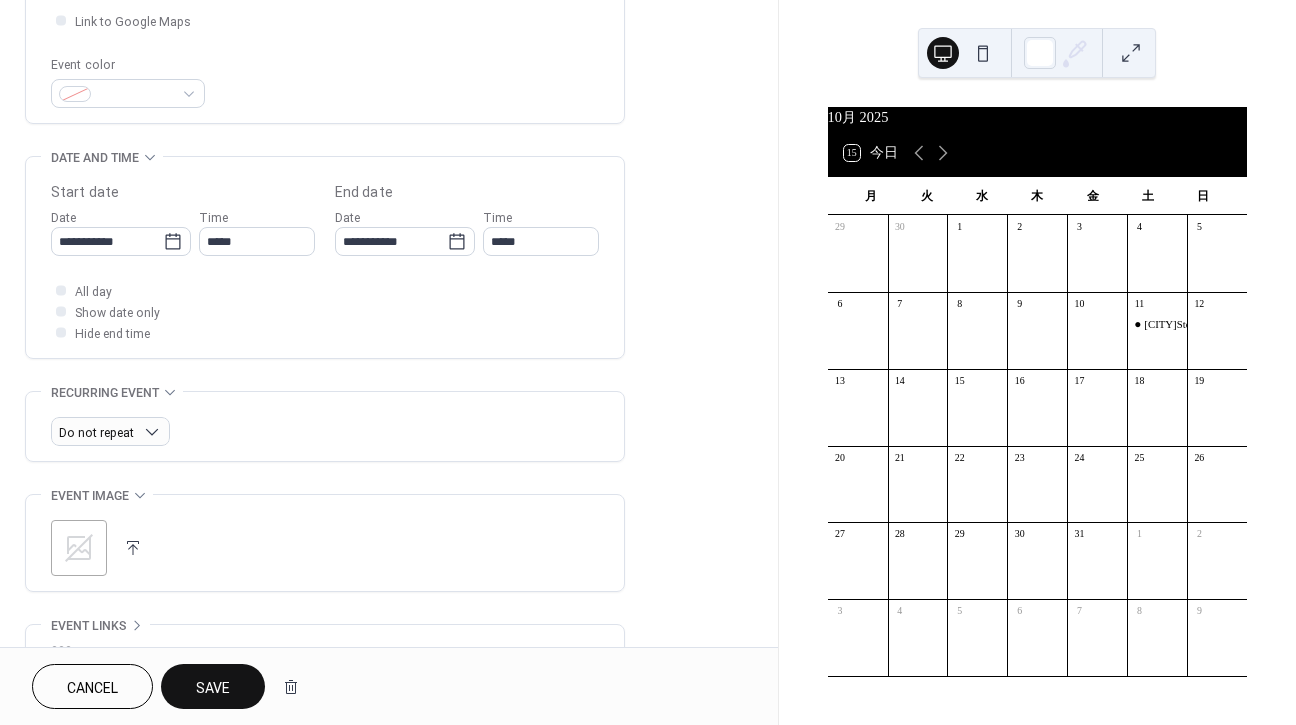 type on "*****" 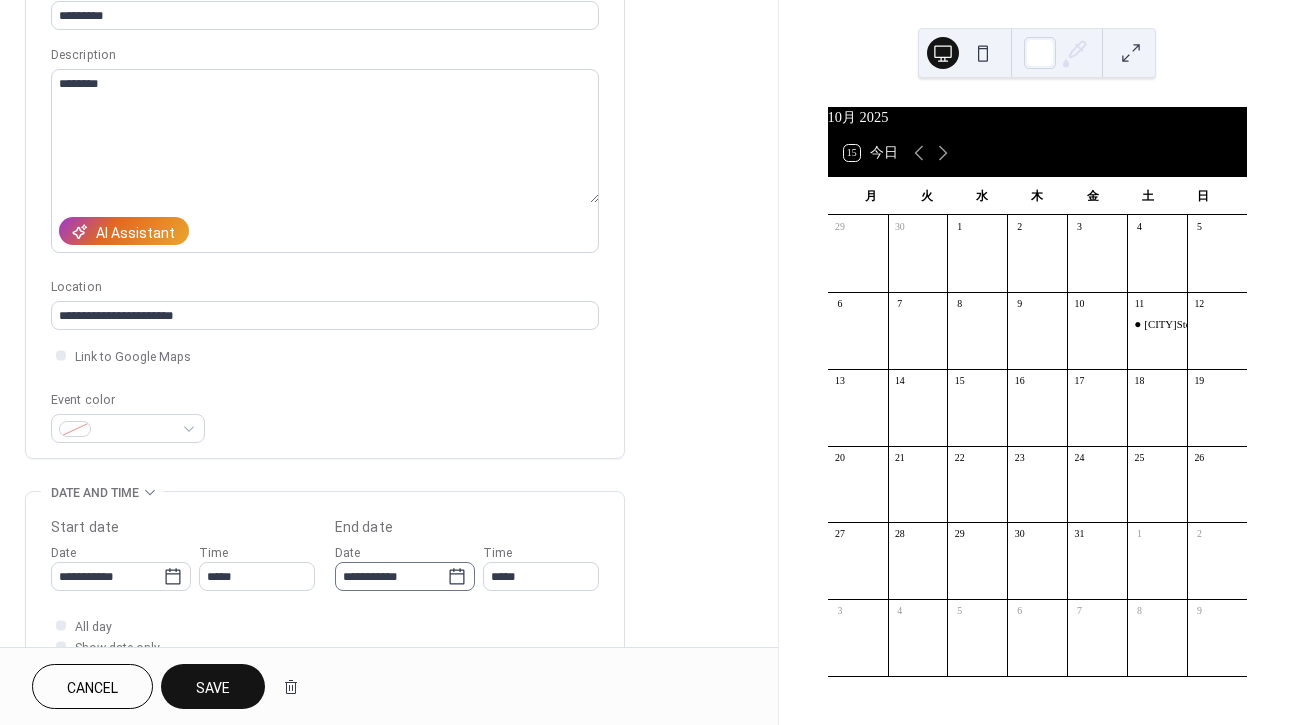 scroll, scrollTop: 144, scrollLeft: 0, axis: vertical 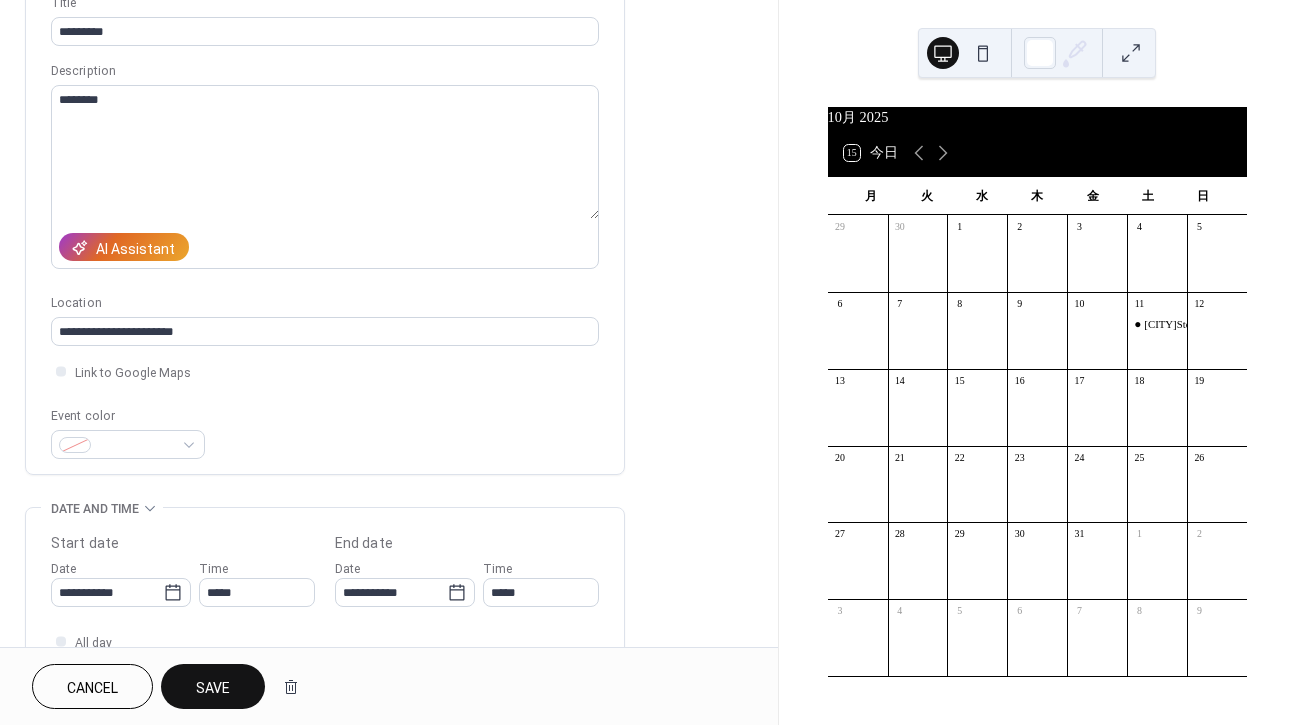 click on "Save" at bounding box center [213, 686] 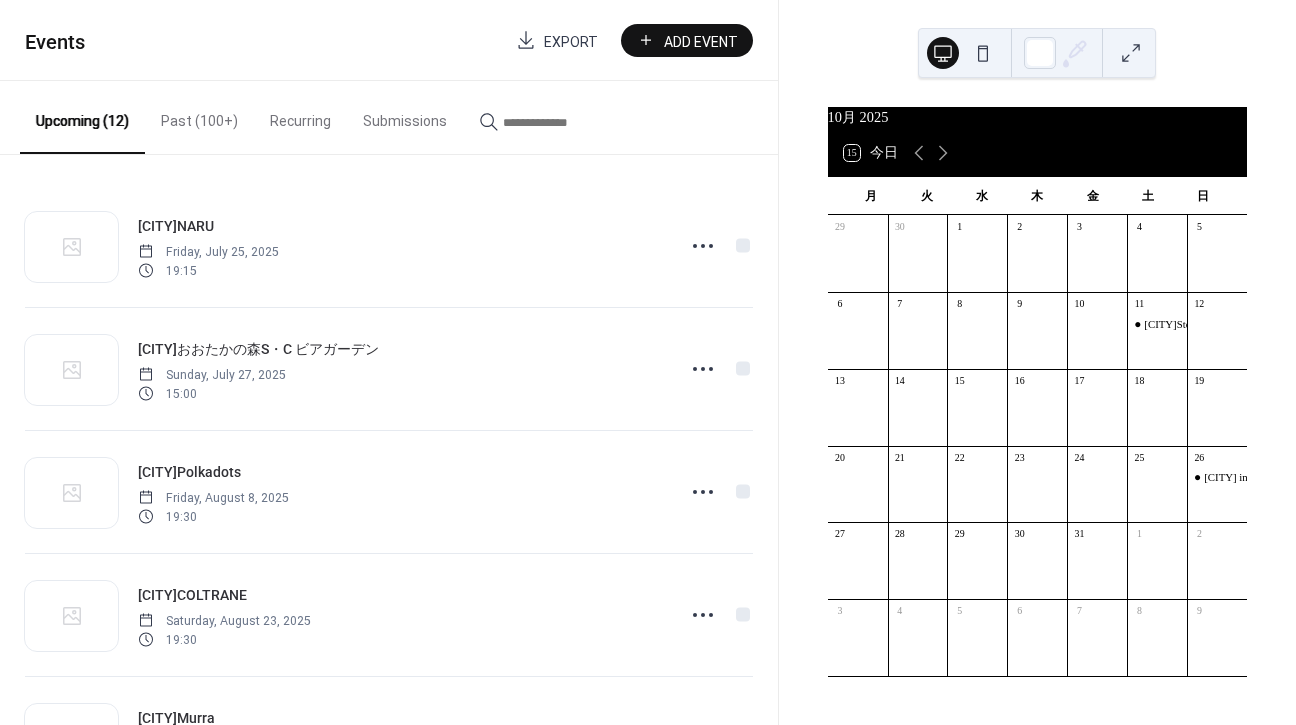 click on "Add Event" at bounding box center (687, 40) 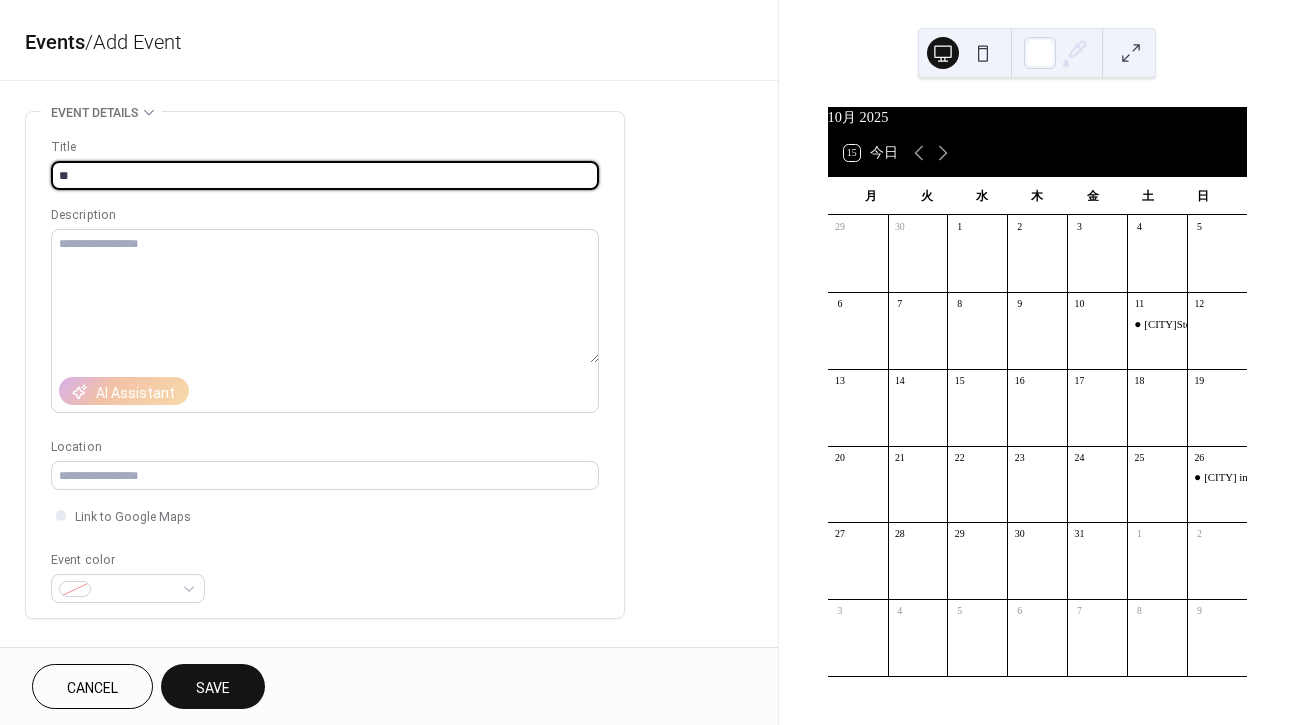 type on "*" 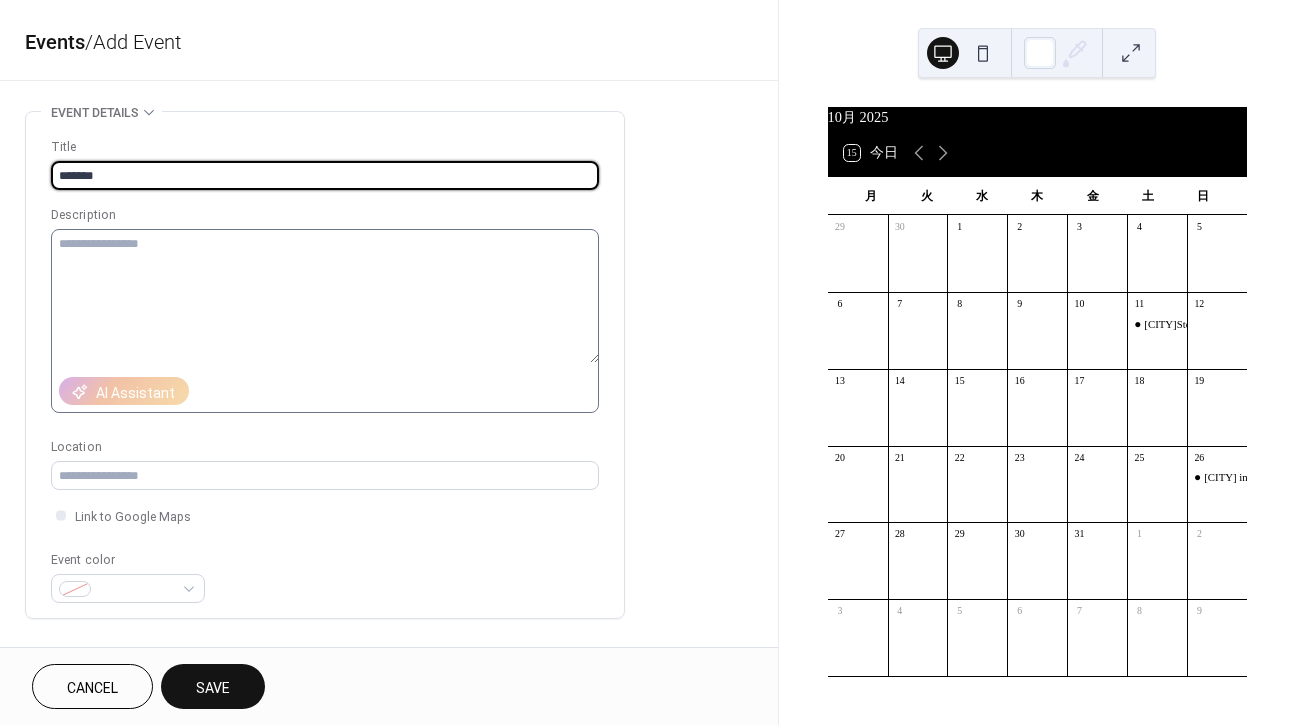 type on "*******" 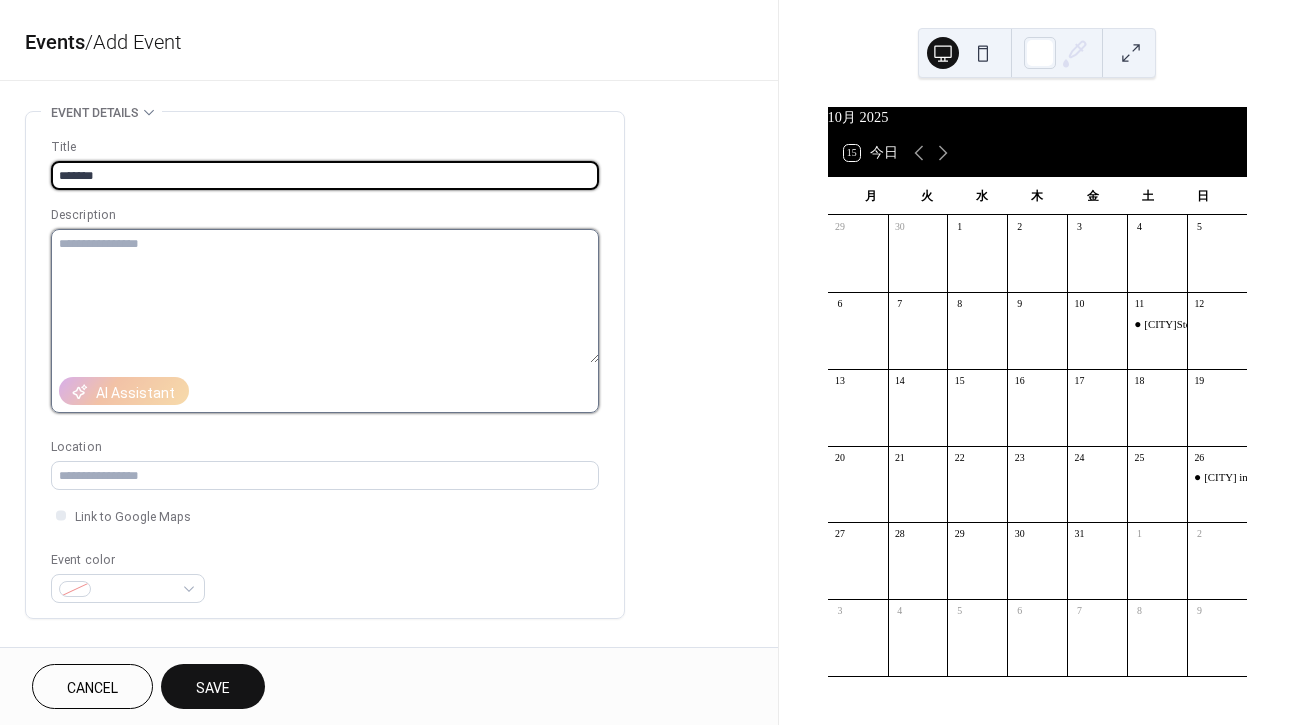 click at bounding box center (325, 296) 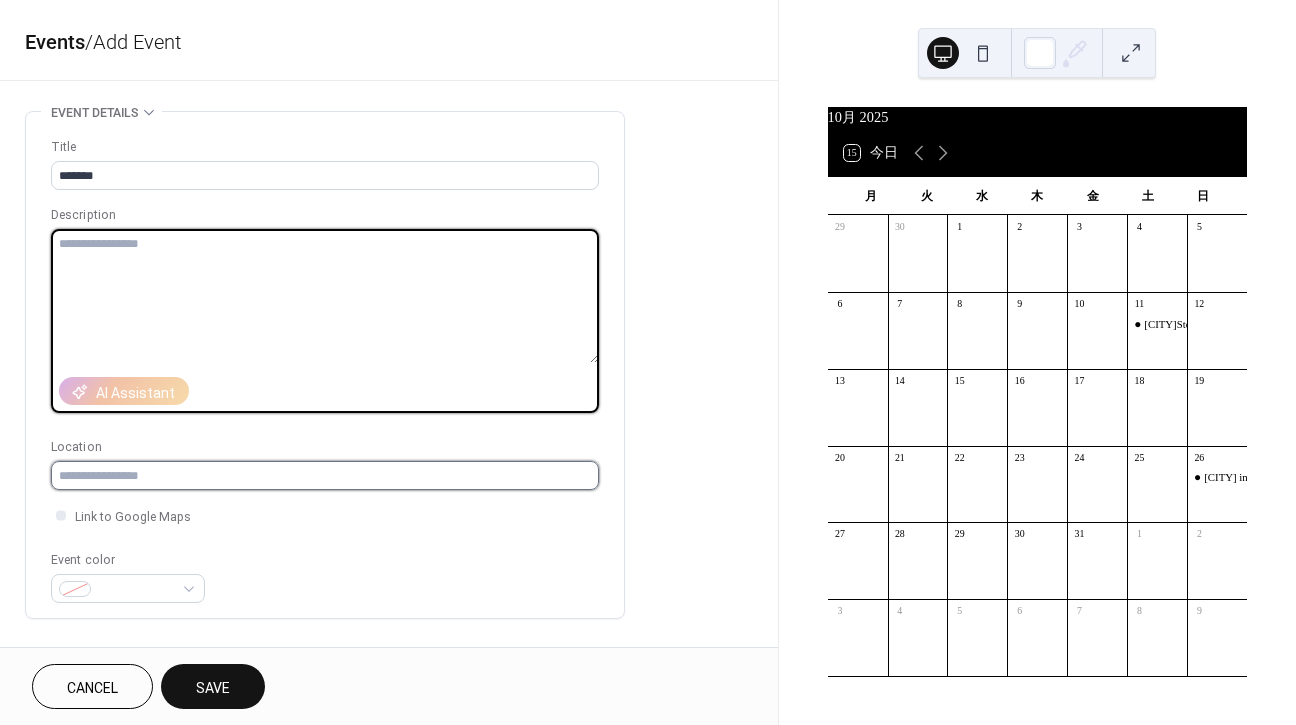 click at bounding box center (325, 475) 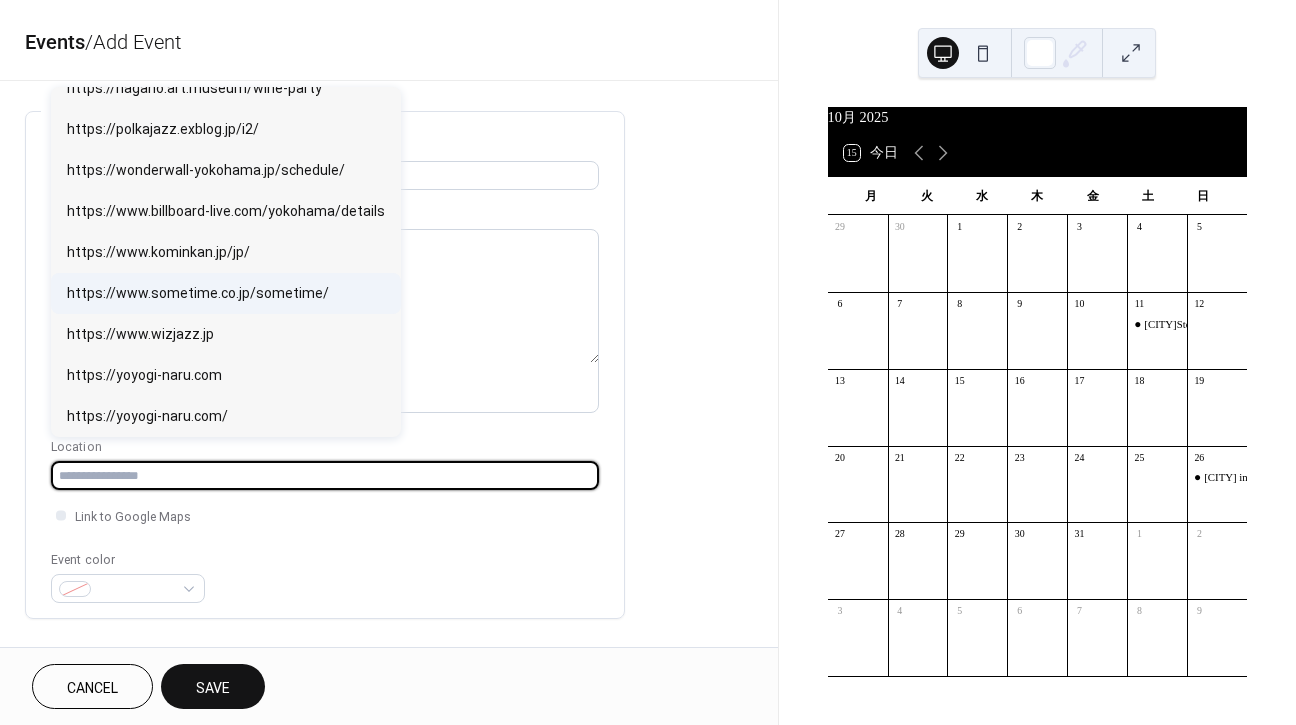 scroll, scrollTop: 388, scrollLeft: 0, axis: vertical 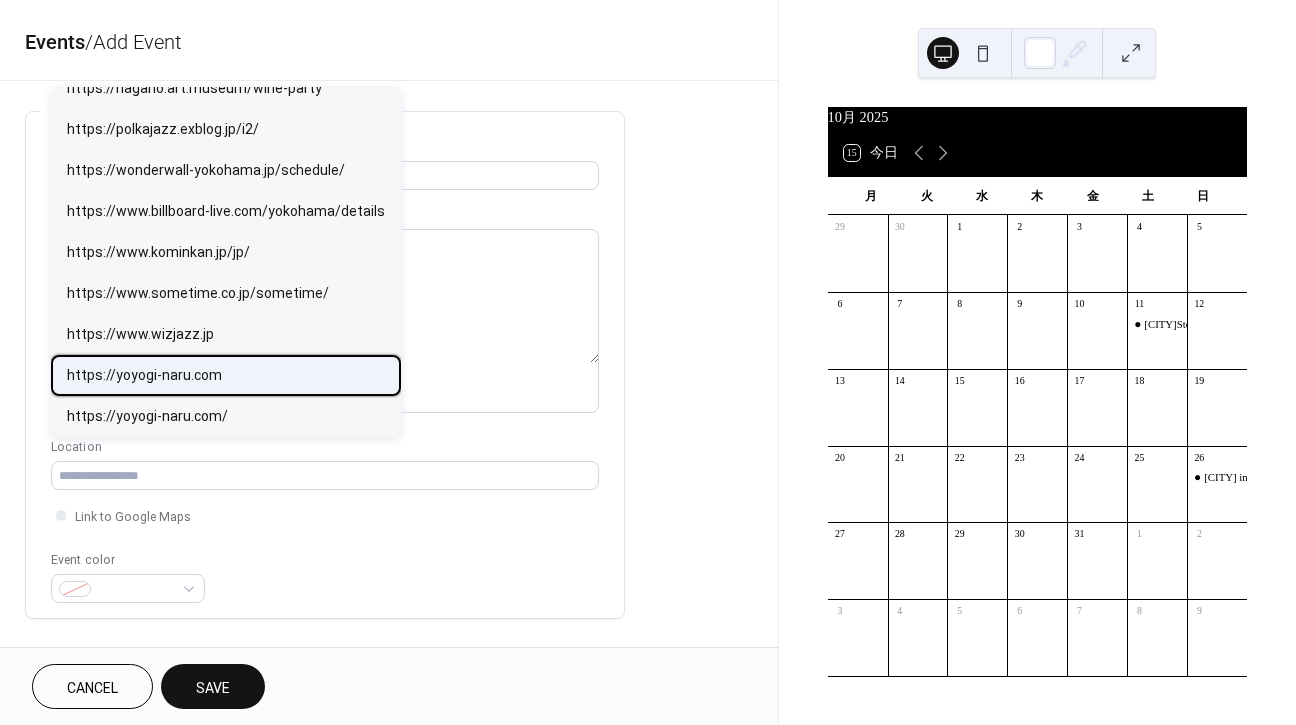 click on "https://yoyogi-naru.com" at bounding box center [144, 375] 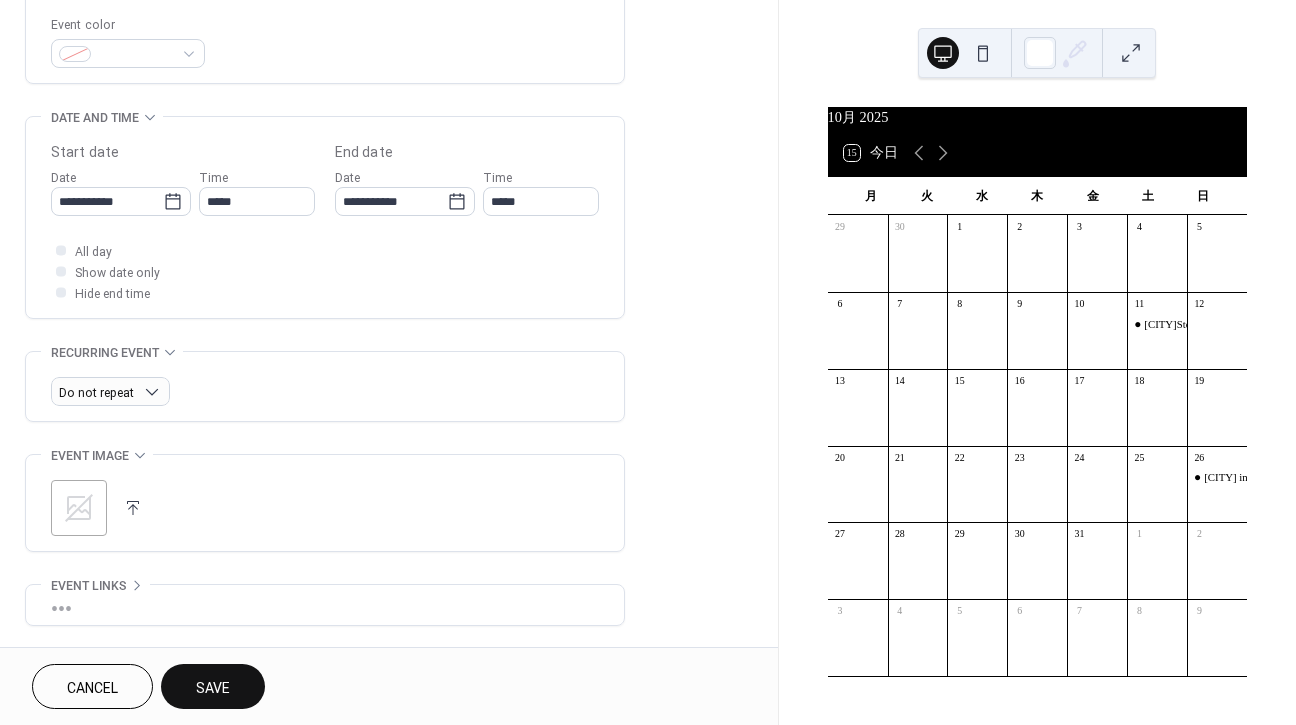 scroll, scrollTop: 527, scrollLeft: 0, axis: vertical 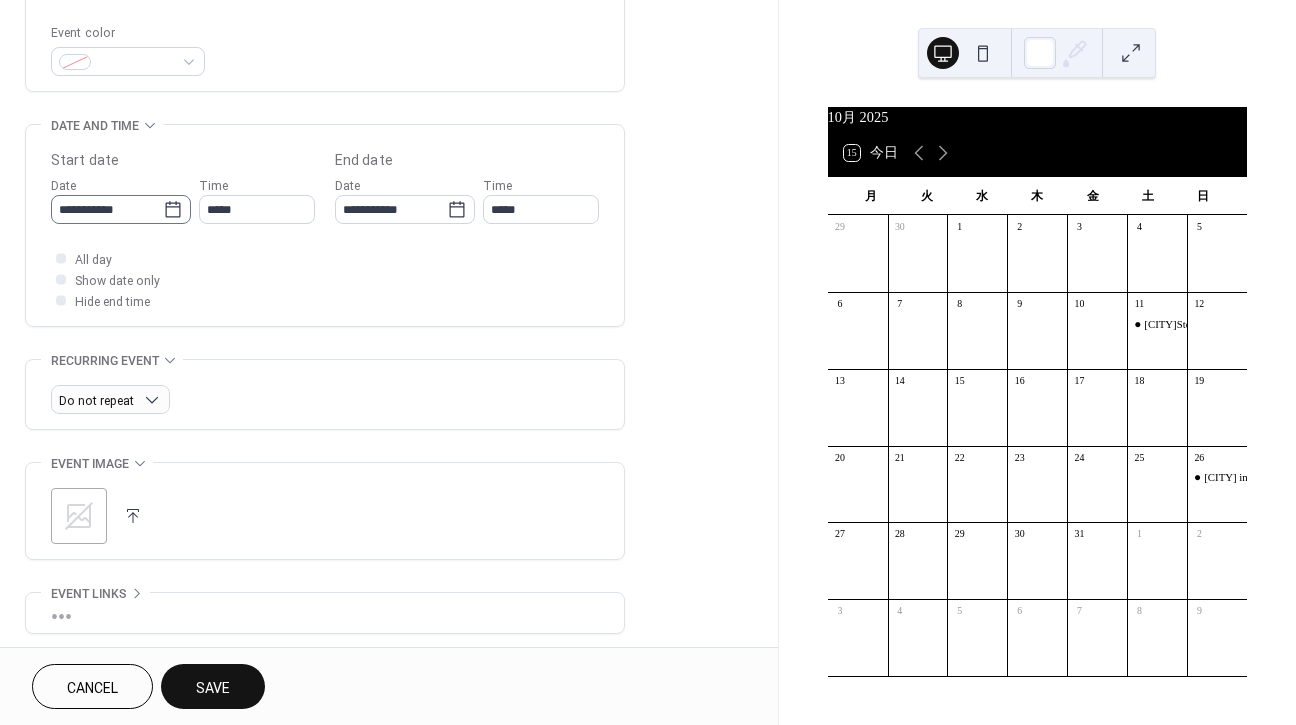 click 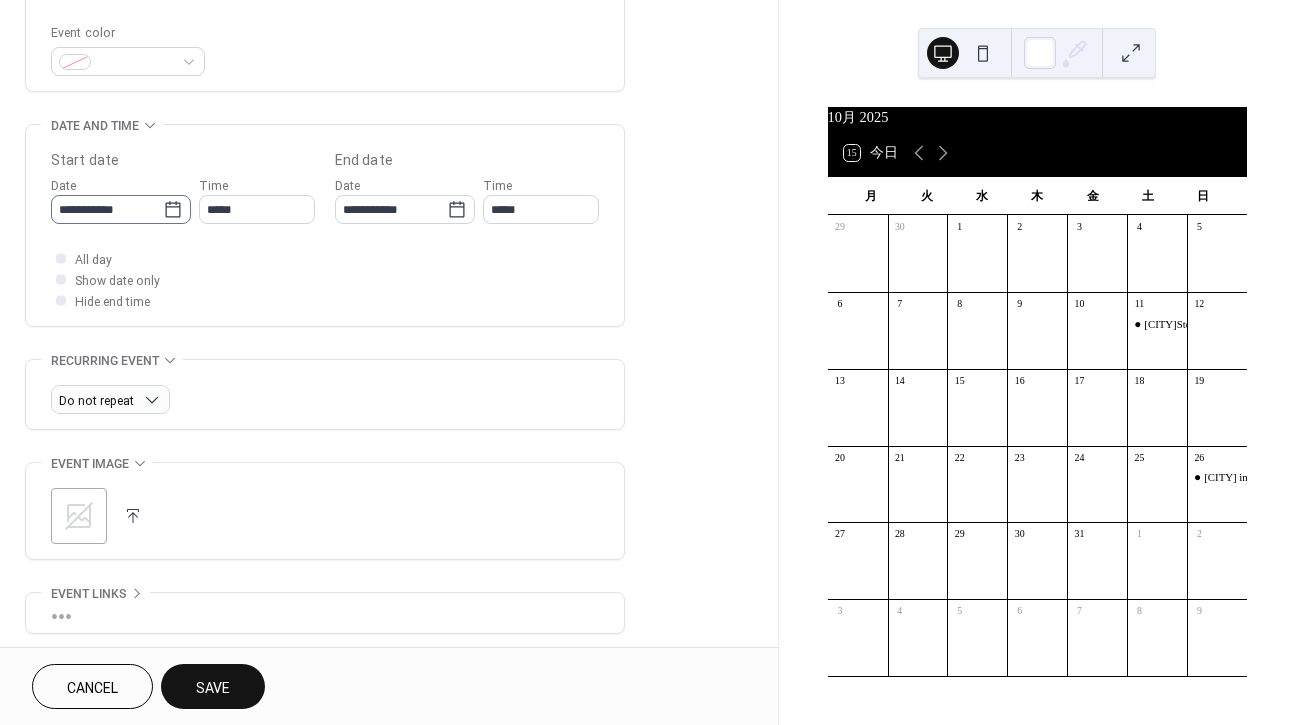 click on "**********" at bounding box center [107, 209] 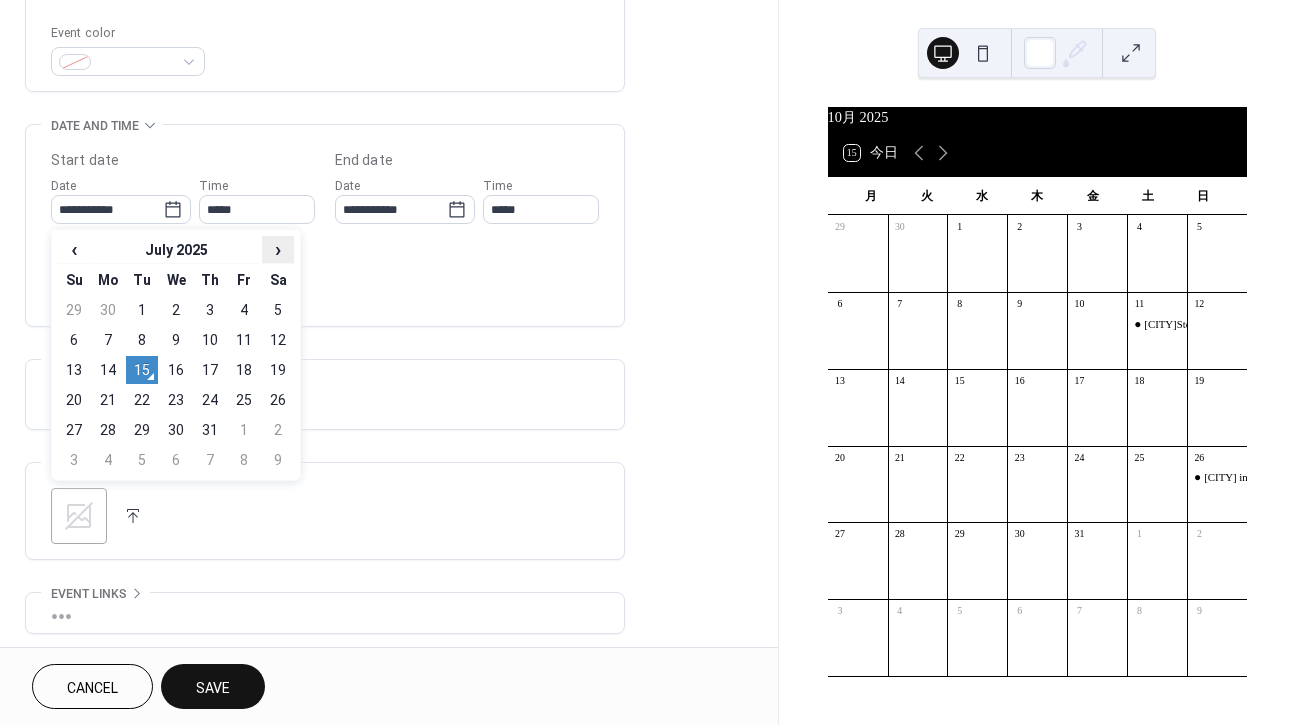 click on "›" at bounding box center (278, 249) 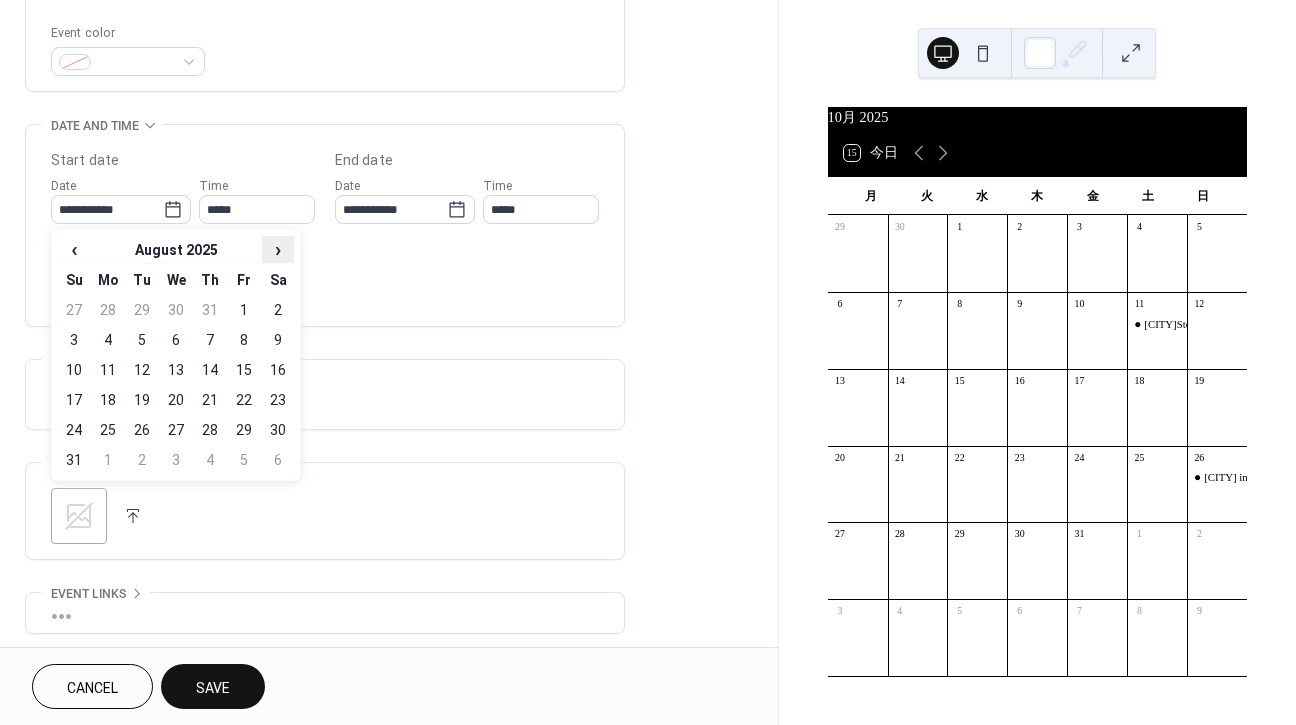 click on "›" at bounding box center (278, 249) 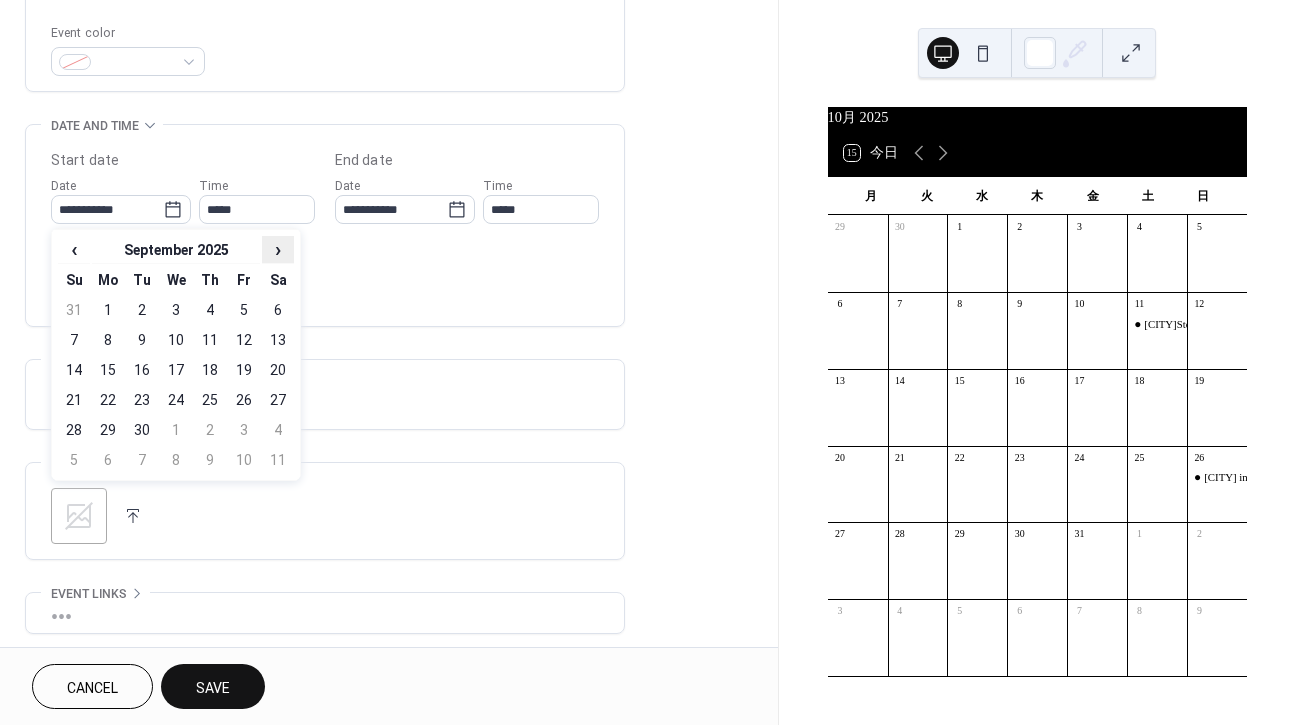 click on "›" at bounding box center (278, 249) 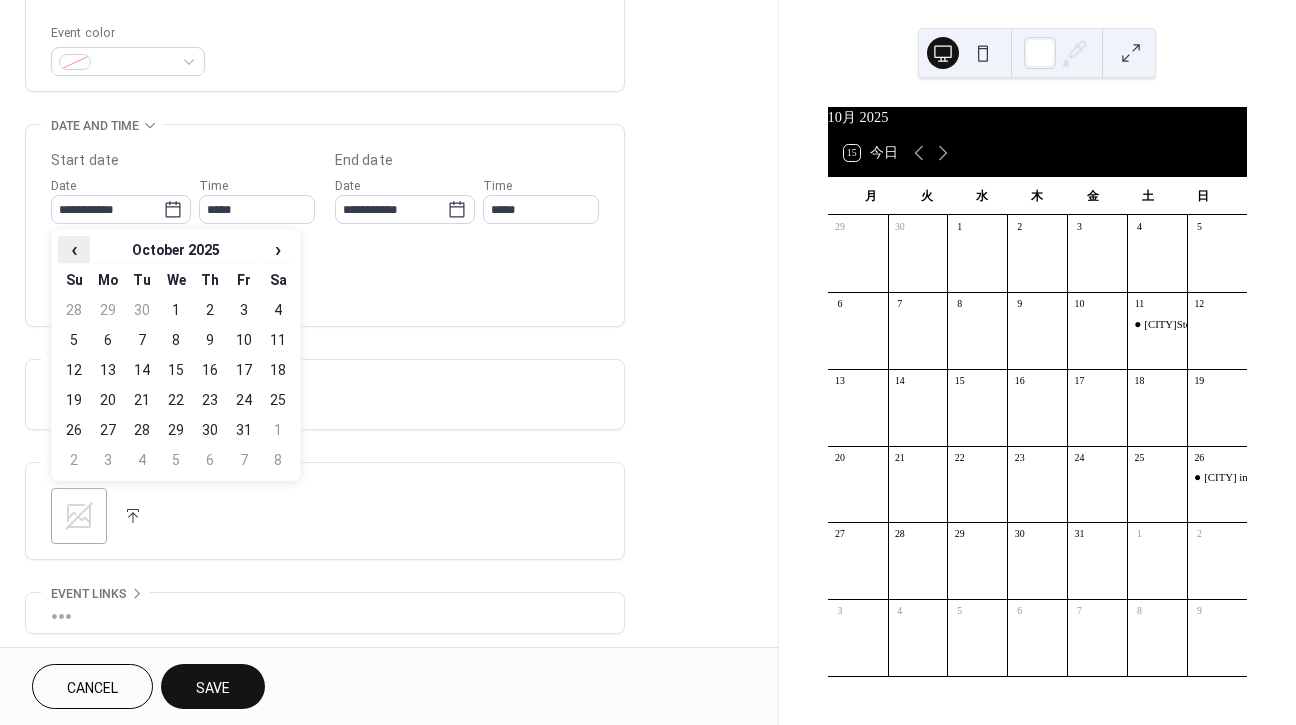 click on "‹" at bounding box center (74, 249) 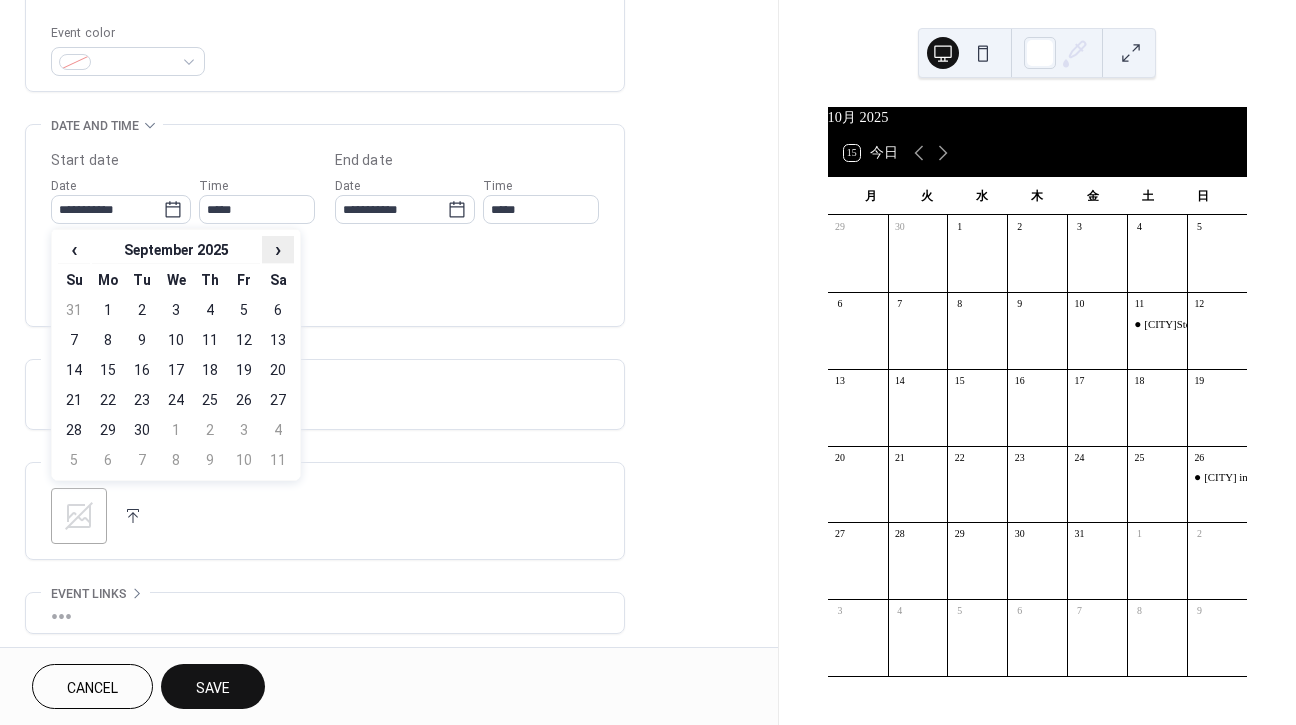 click on "›" at bounding box center [278, 249] 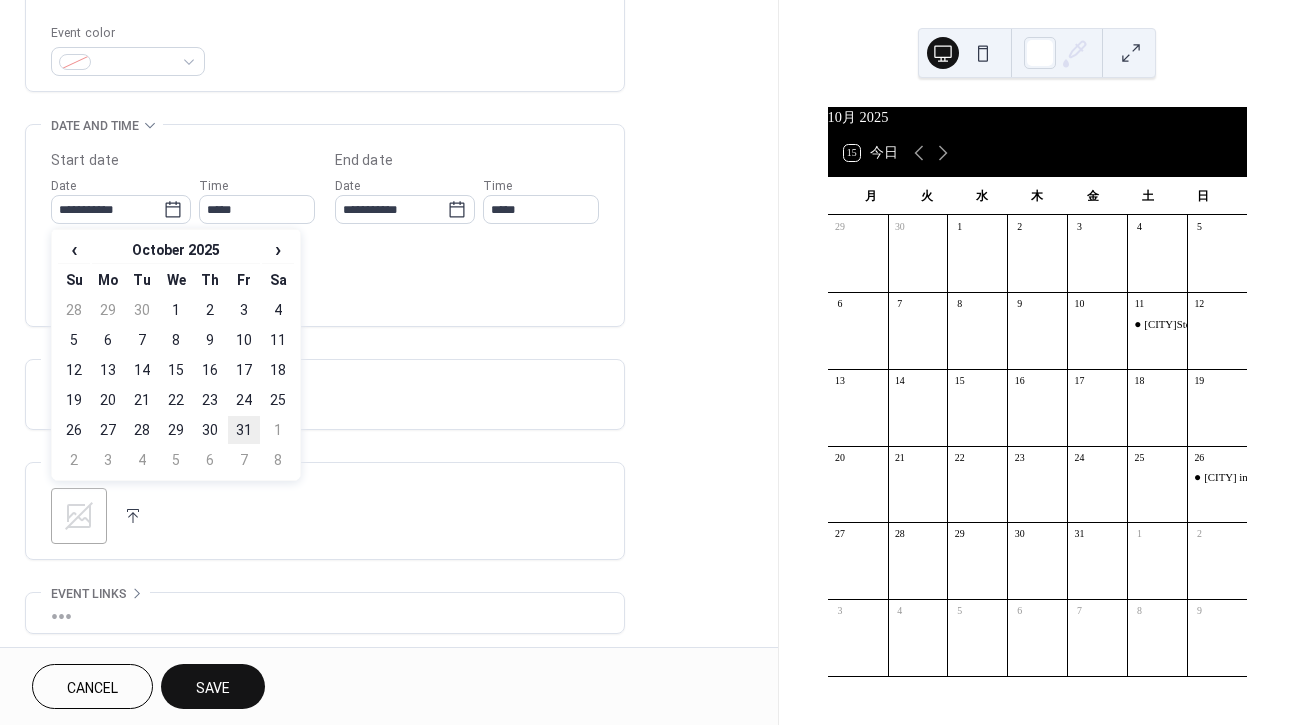 click on "31" at bounding box center [244, 430] 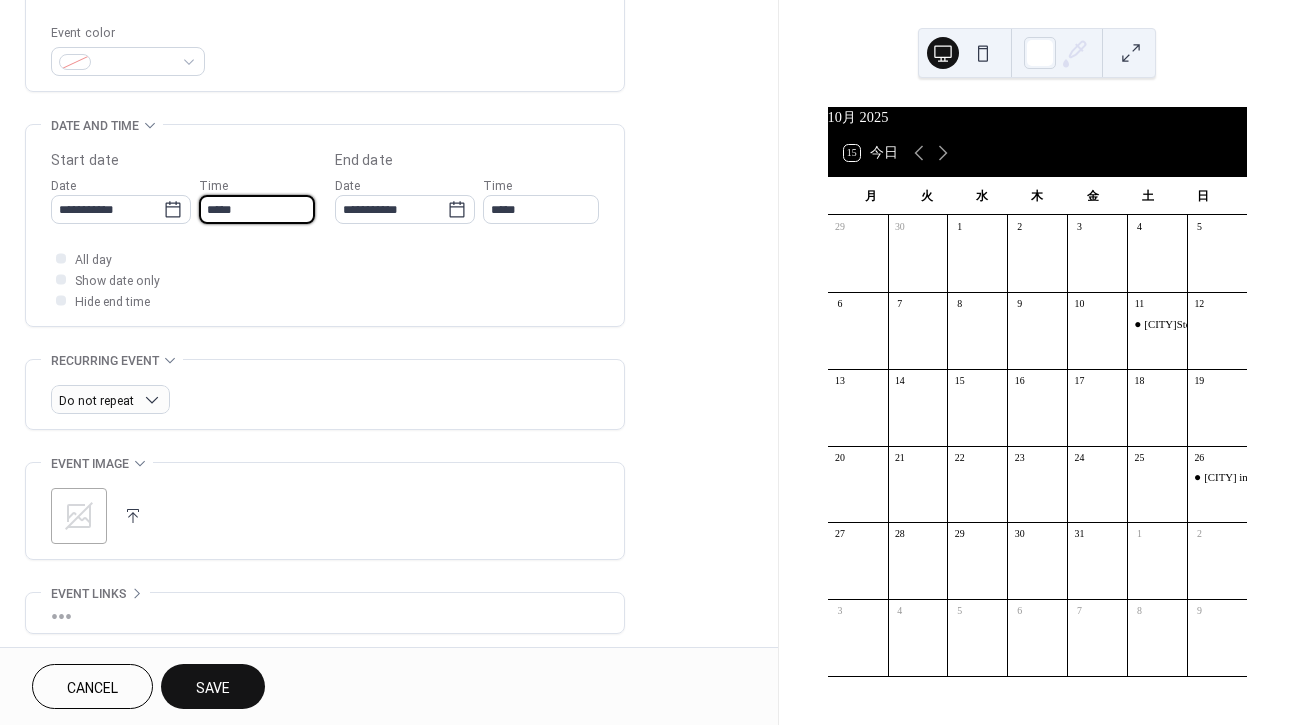 click on "*****" at bounding box center (257, 209) 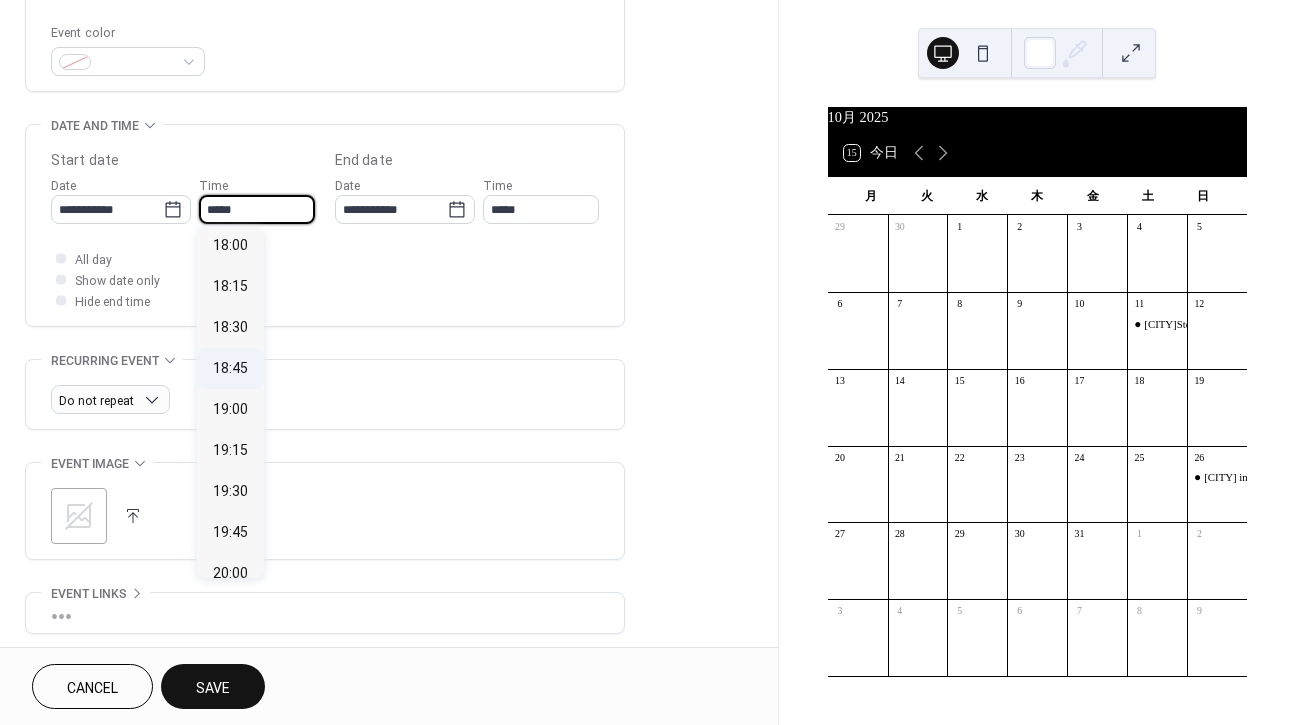 scroll, scrollTop: 2981, scrollLeft: 0, axis: vertical 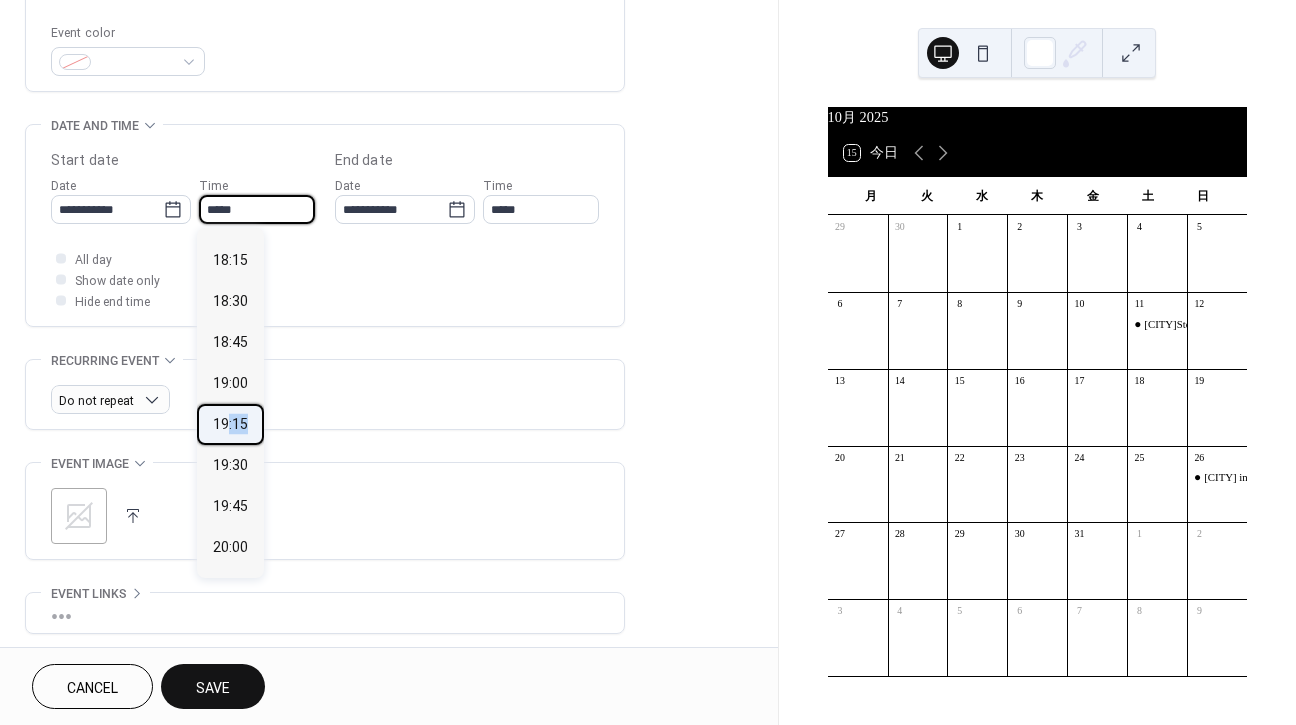 click on "19:15" at bounding box center [230, 424] 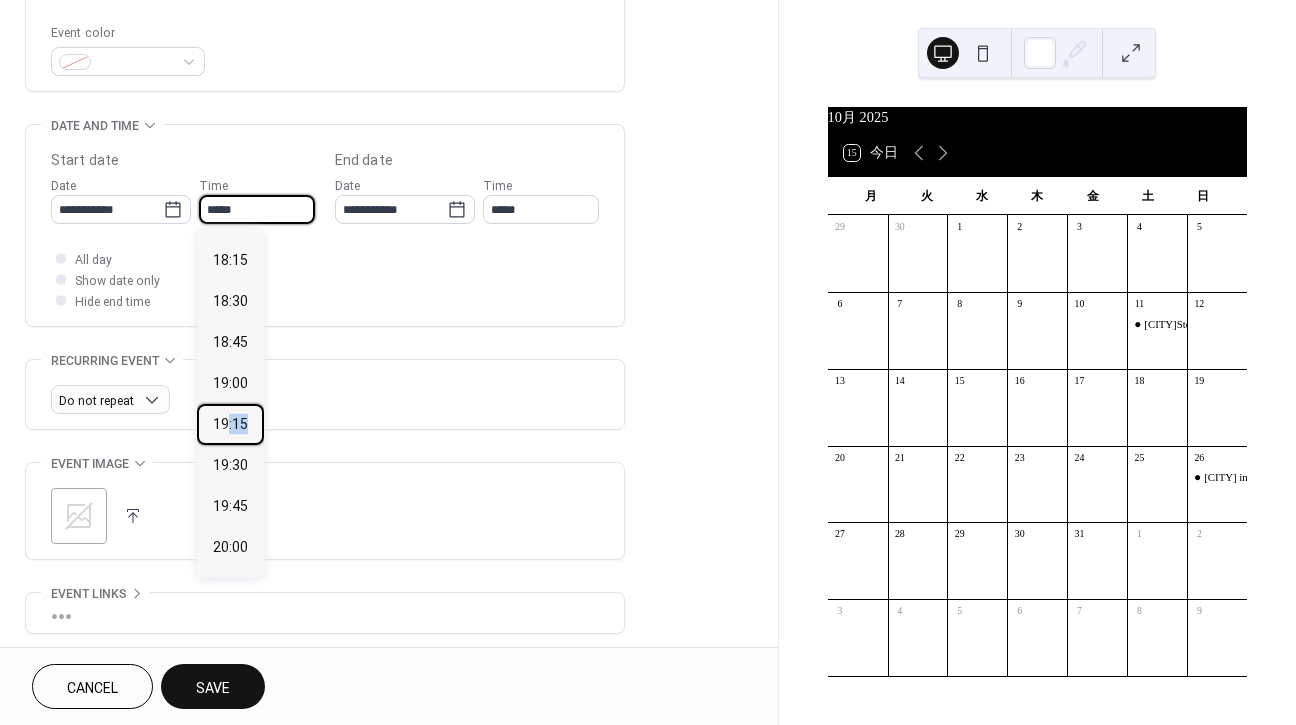 type on "*****" 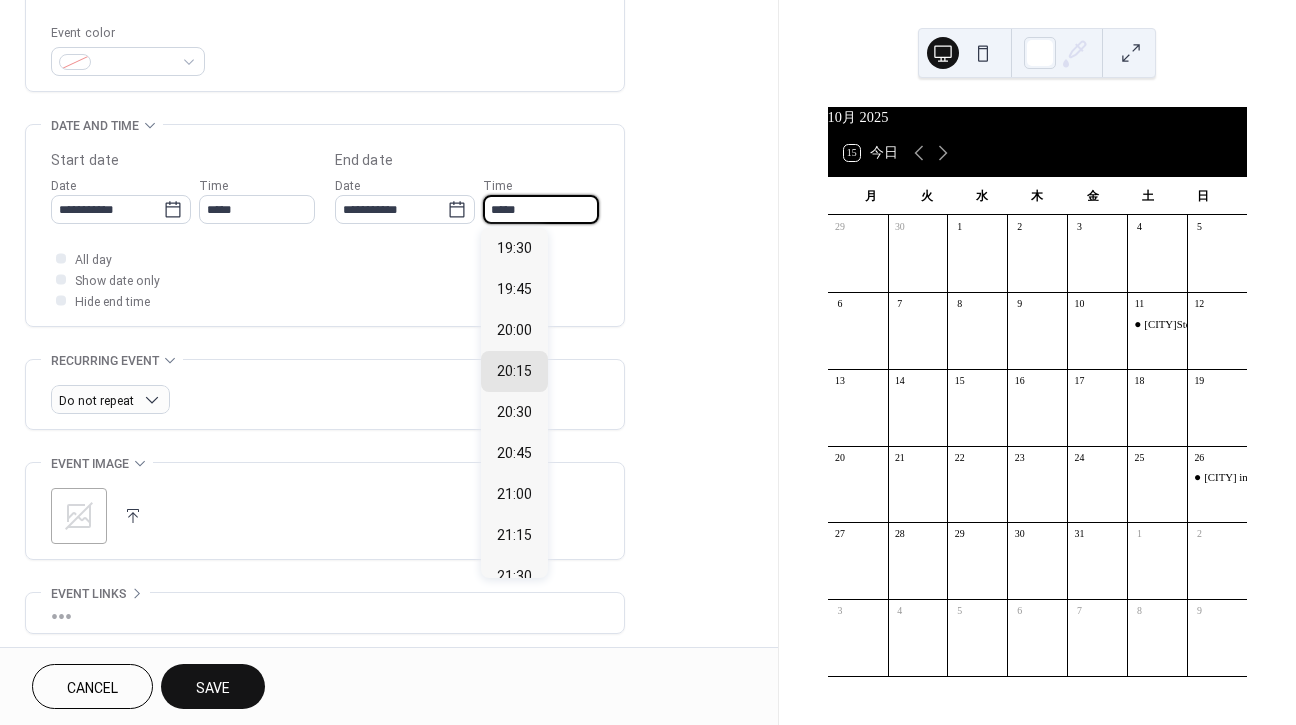 click on "*****" at bounding box center (541, 209) 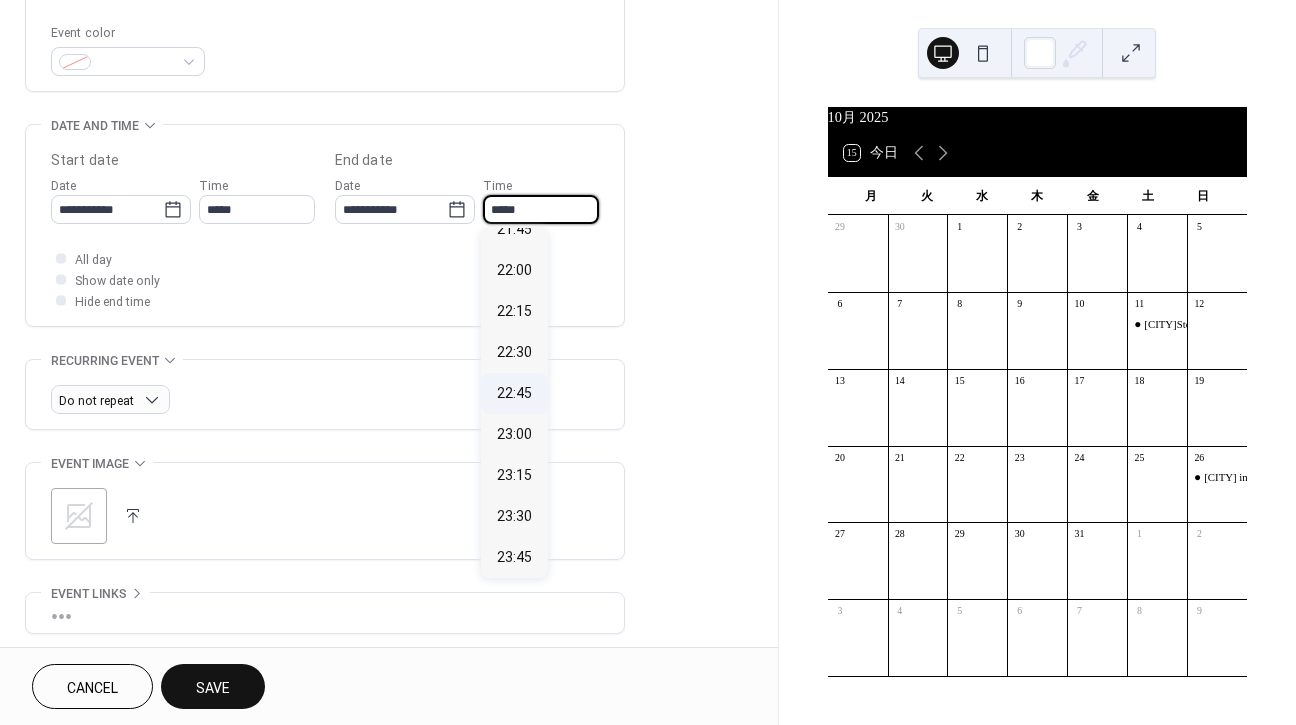 scroll, scrollTop: 388, scrollLeft: 0, axis: vertical 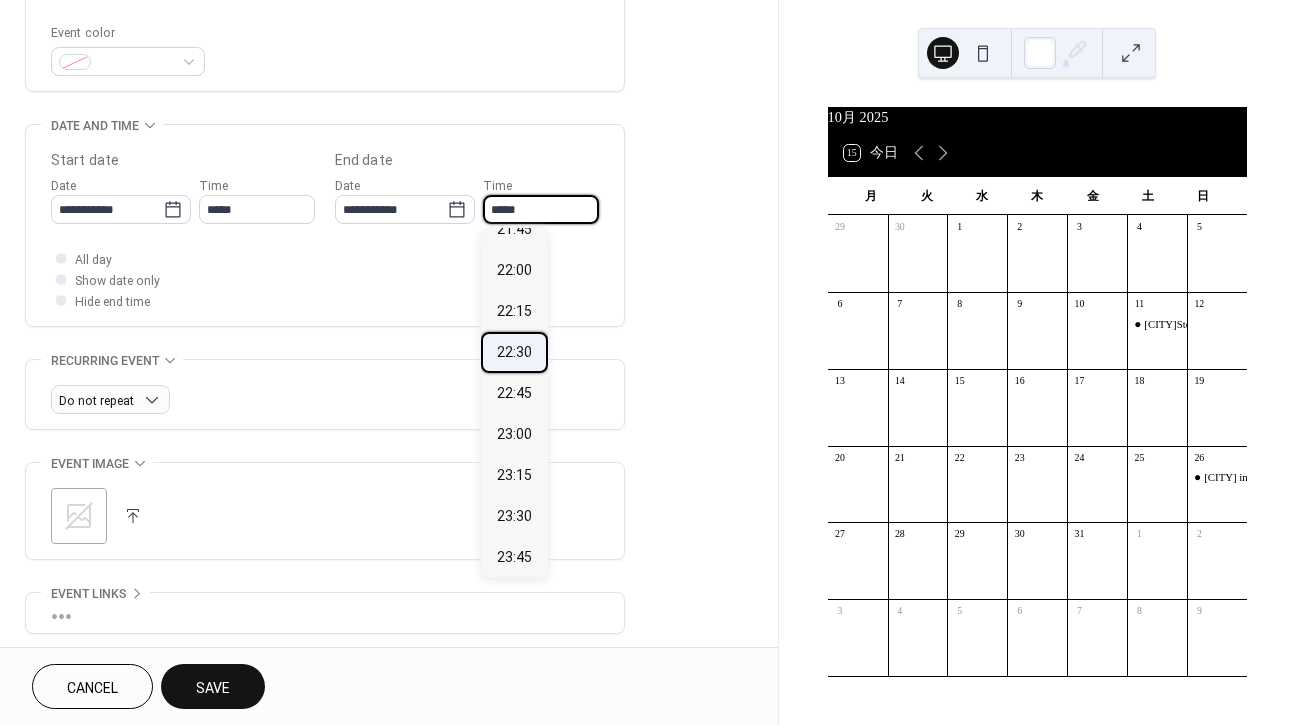 click on "22:30" at bounding box center (514, 352) 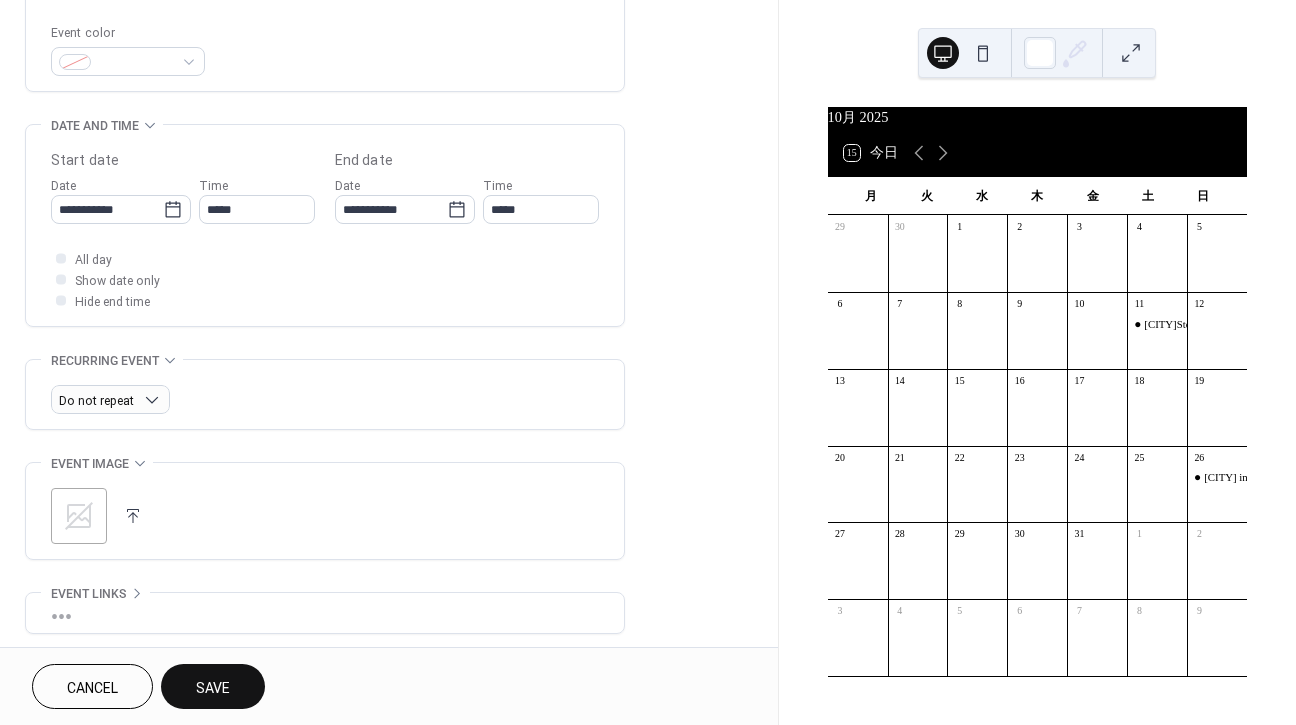 type on "*****" 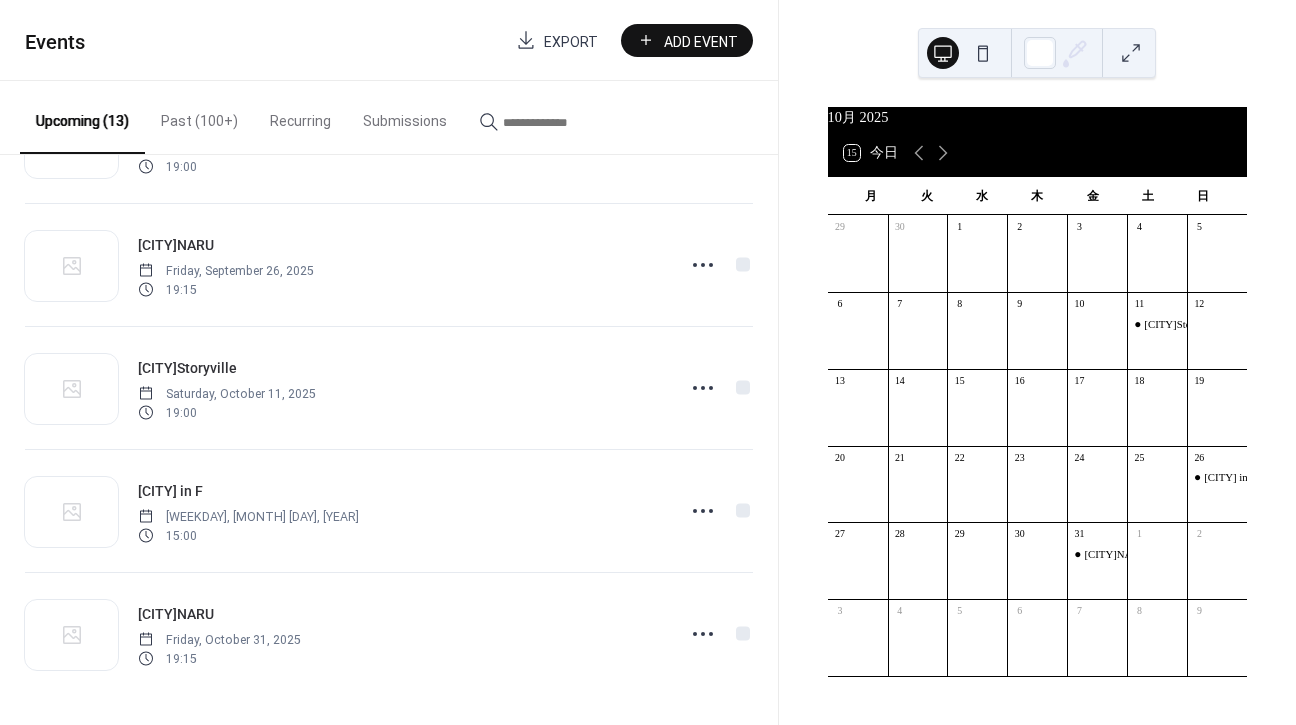scroll, scrollTop: 0, scrollLeft: 0, axis: both 